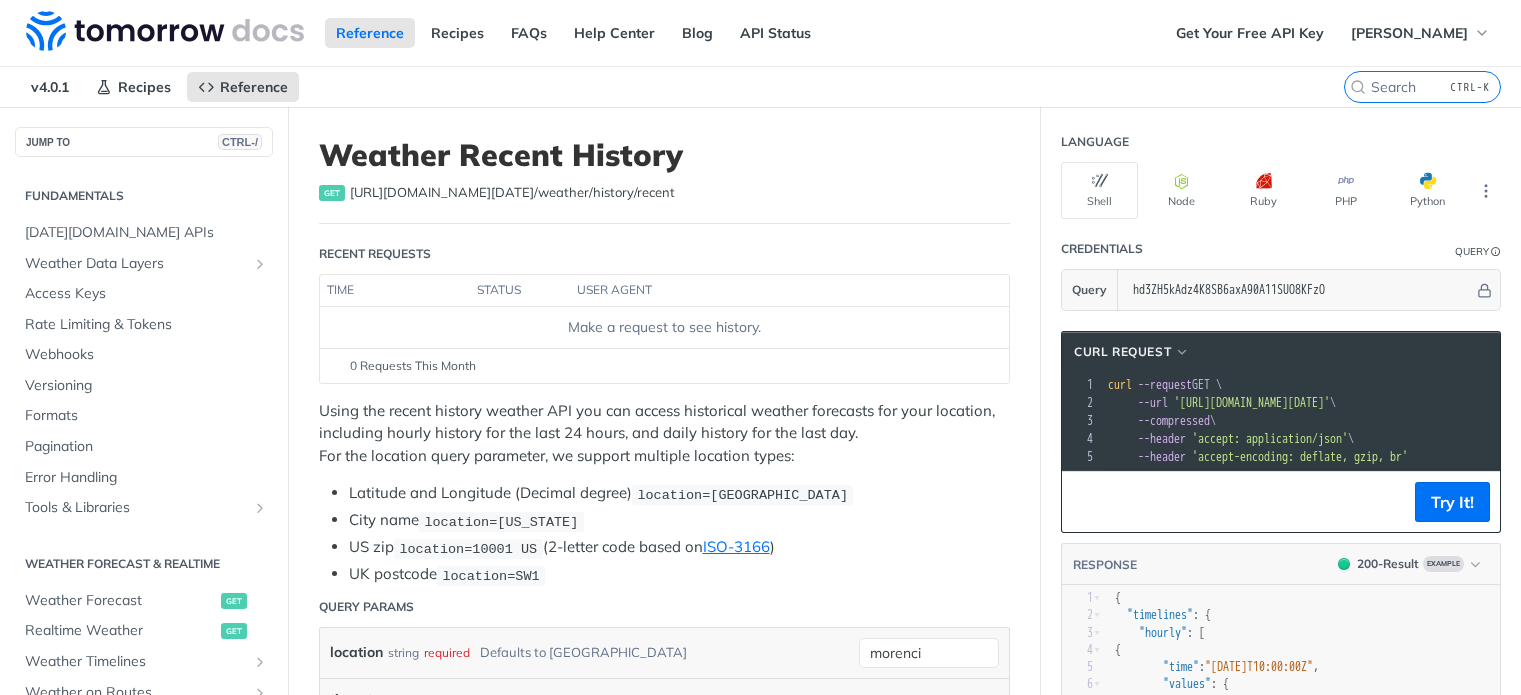 scroll, scrollTop: 1096, scrollLeft: 0, axis: vertical 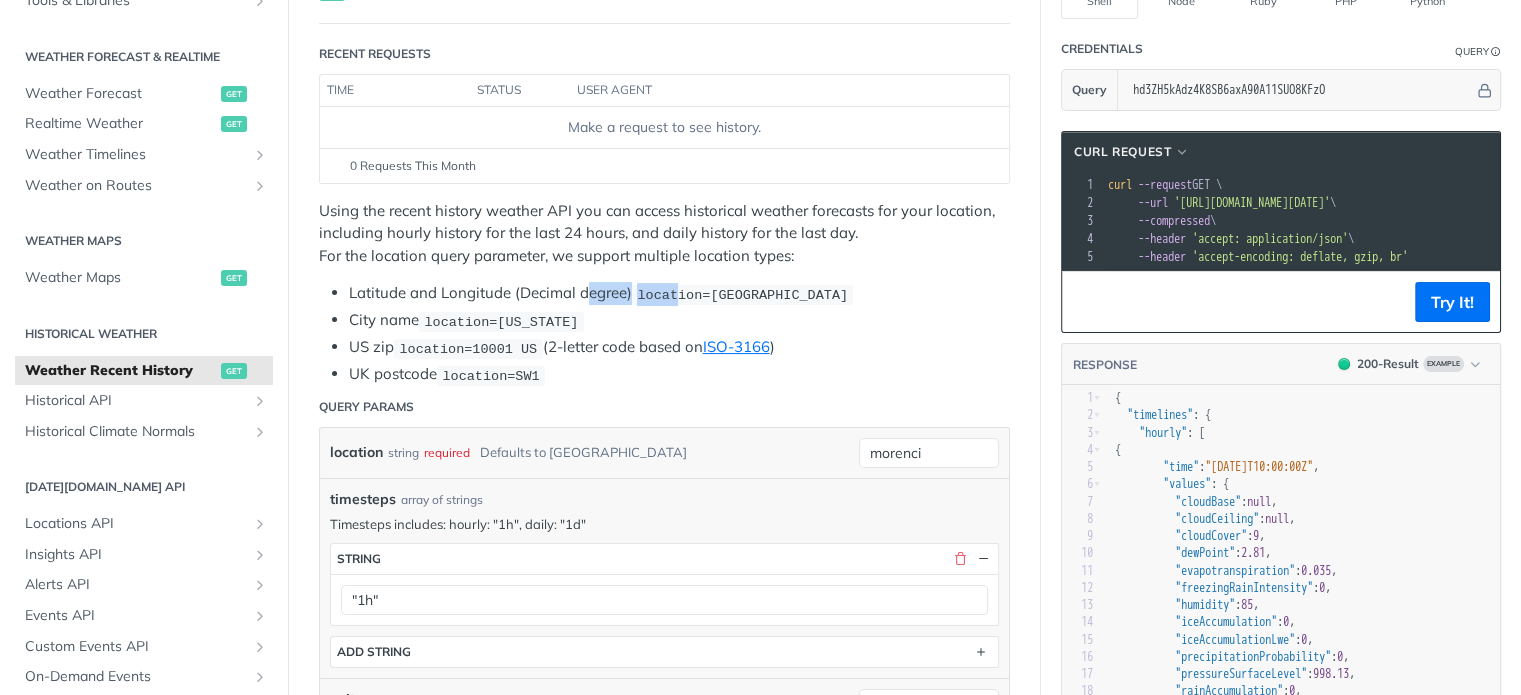 drag, startPoint x: 680, startPoint y: 293, endPoint x: 596, endPoint y: 279, distance: 85.158676 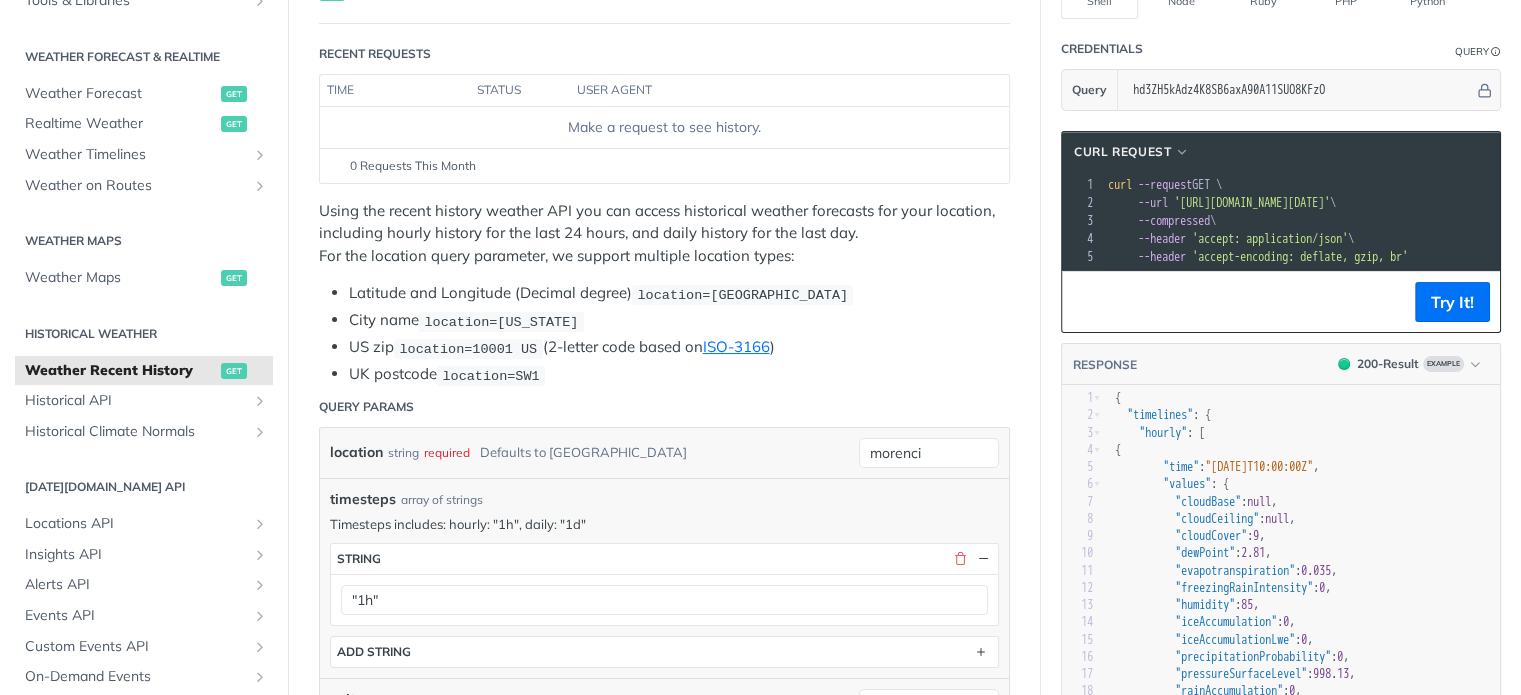 click on "UK postcode  location=SW1" at bounding box center (679, 374) 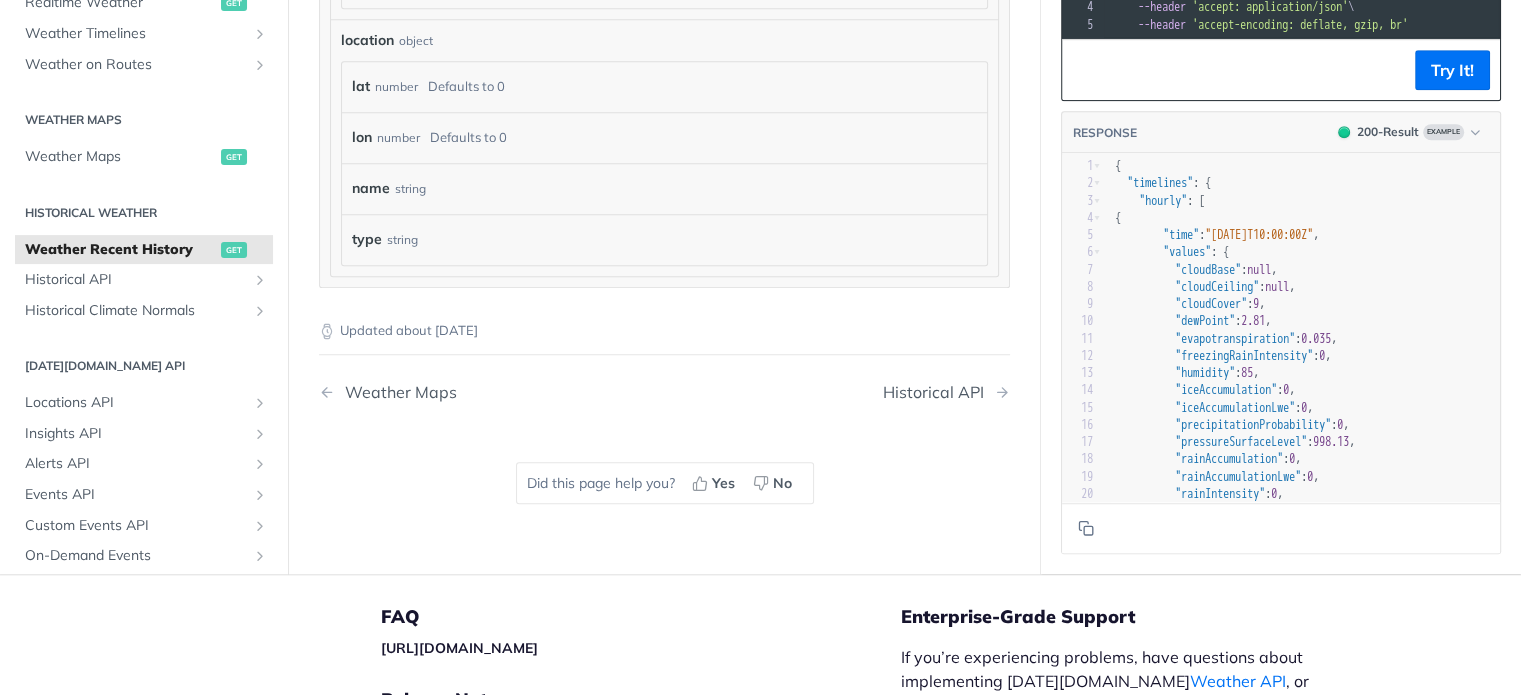 scroll, scrollTop: 1800, scrollLeft: 0, axis: vertical 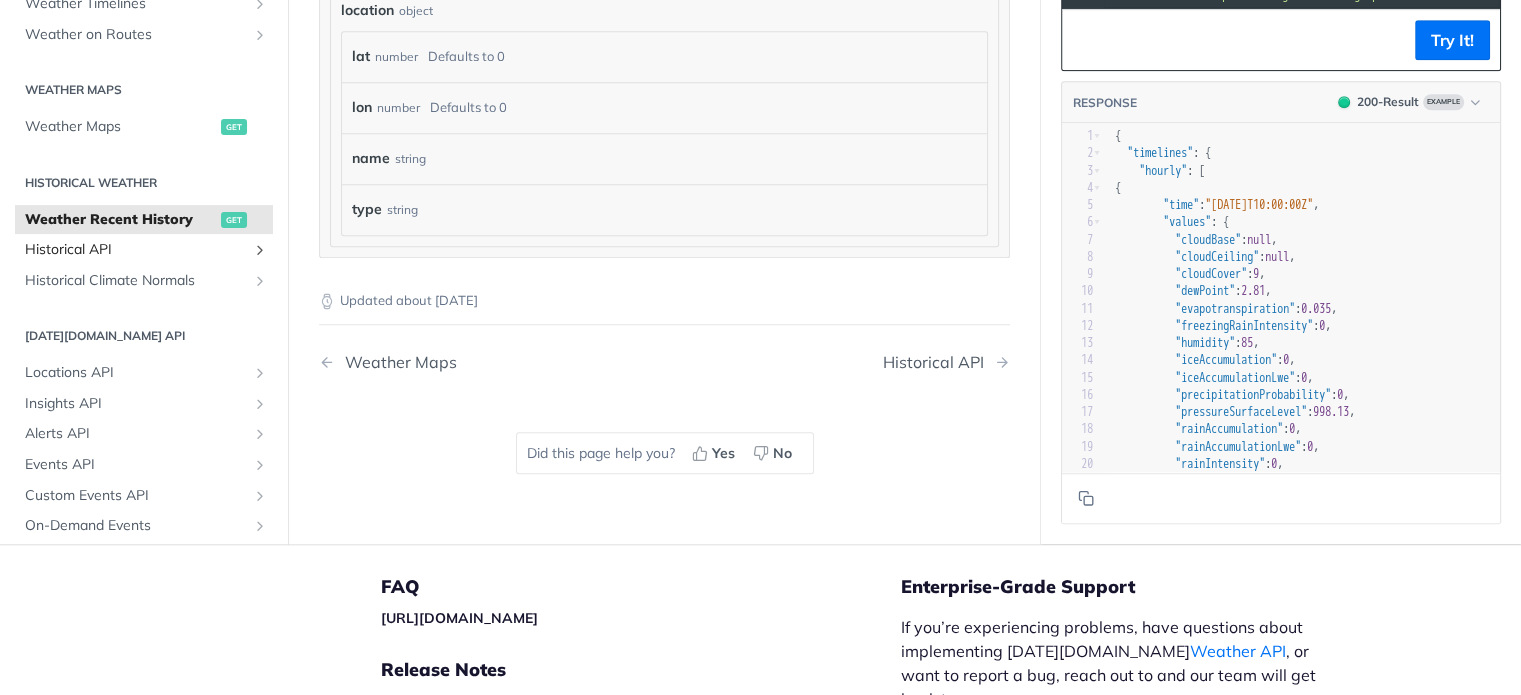 click on "Historical API" at bounding box center [136, 250] 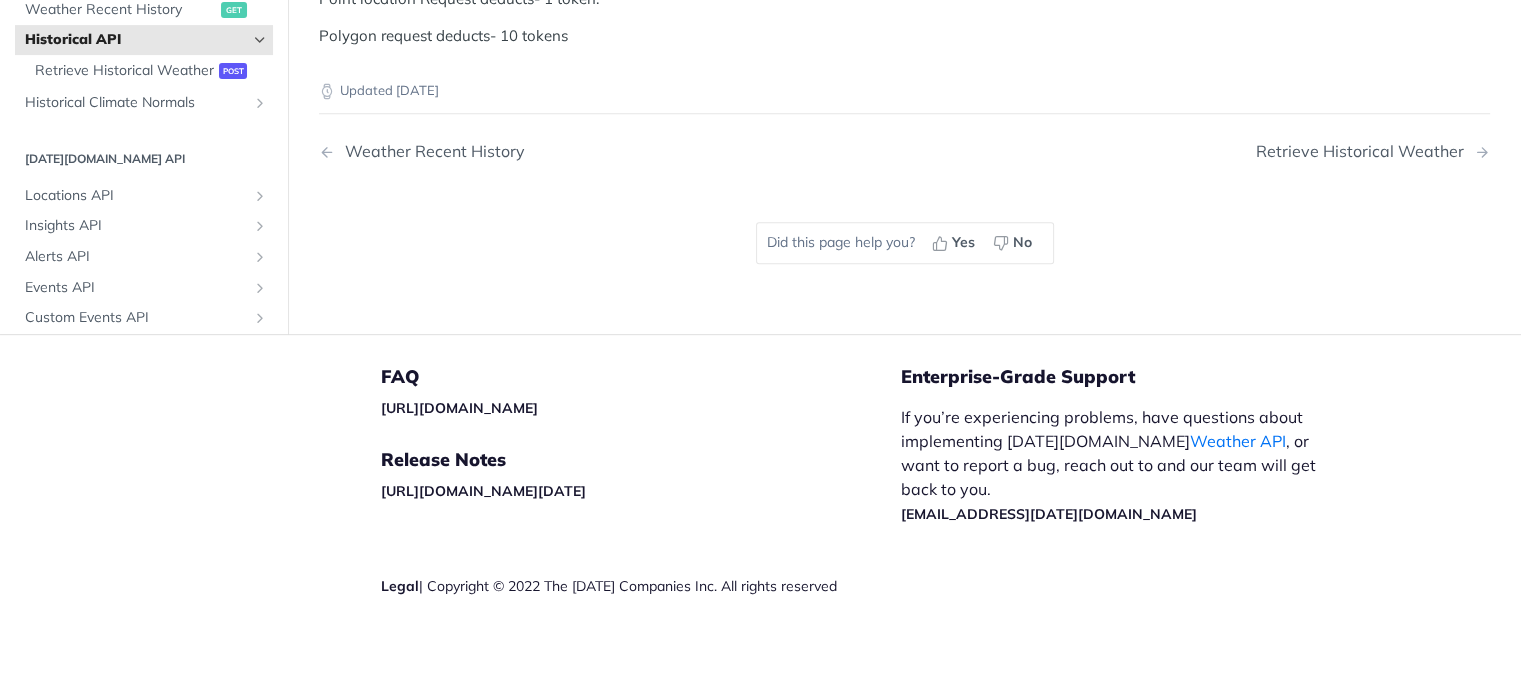 scroll, scrollTop: 1100, scrollLeft: 0, axis: vertical 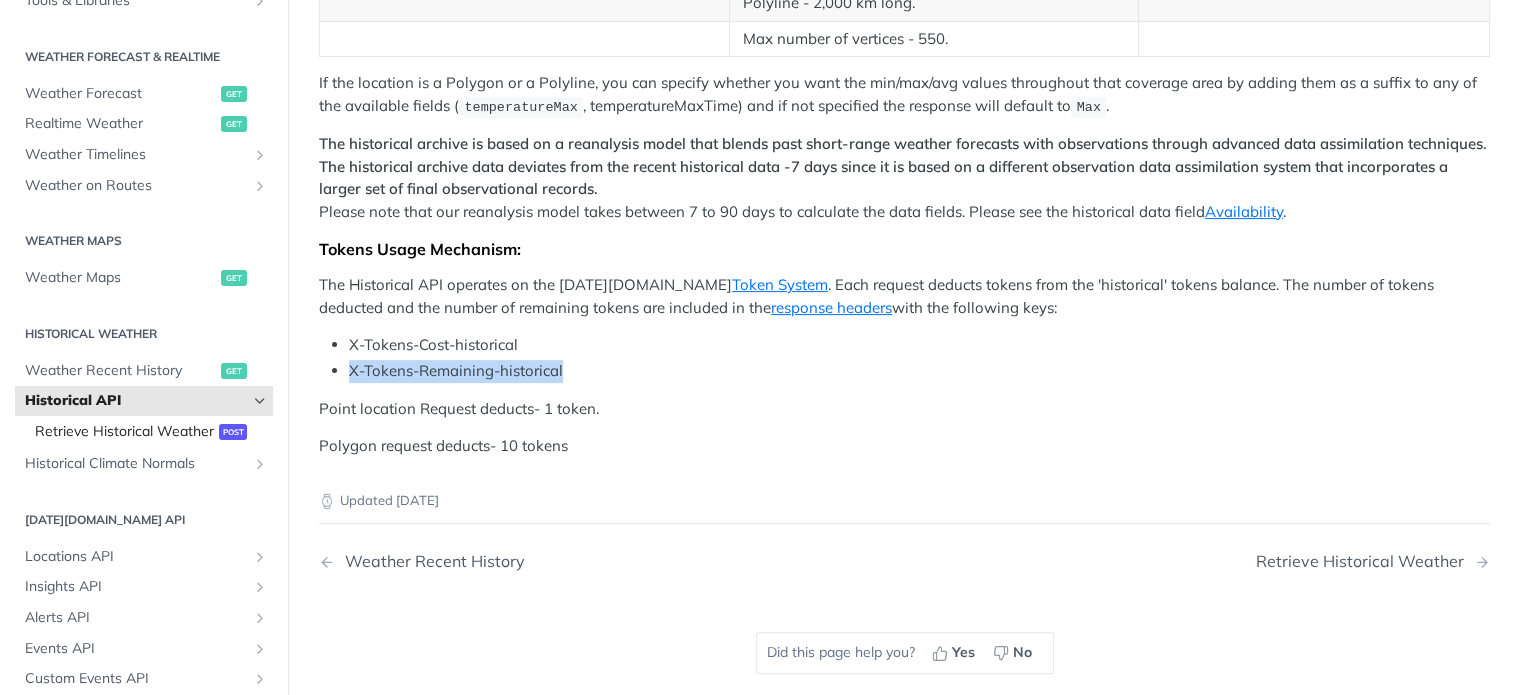 click on "Retrieve Historical Weather" at bounding box center [124, 432] 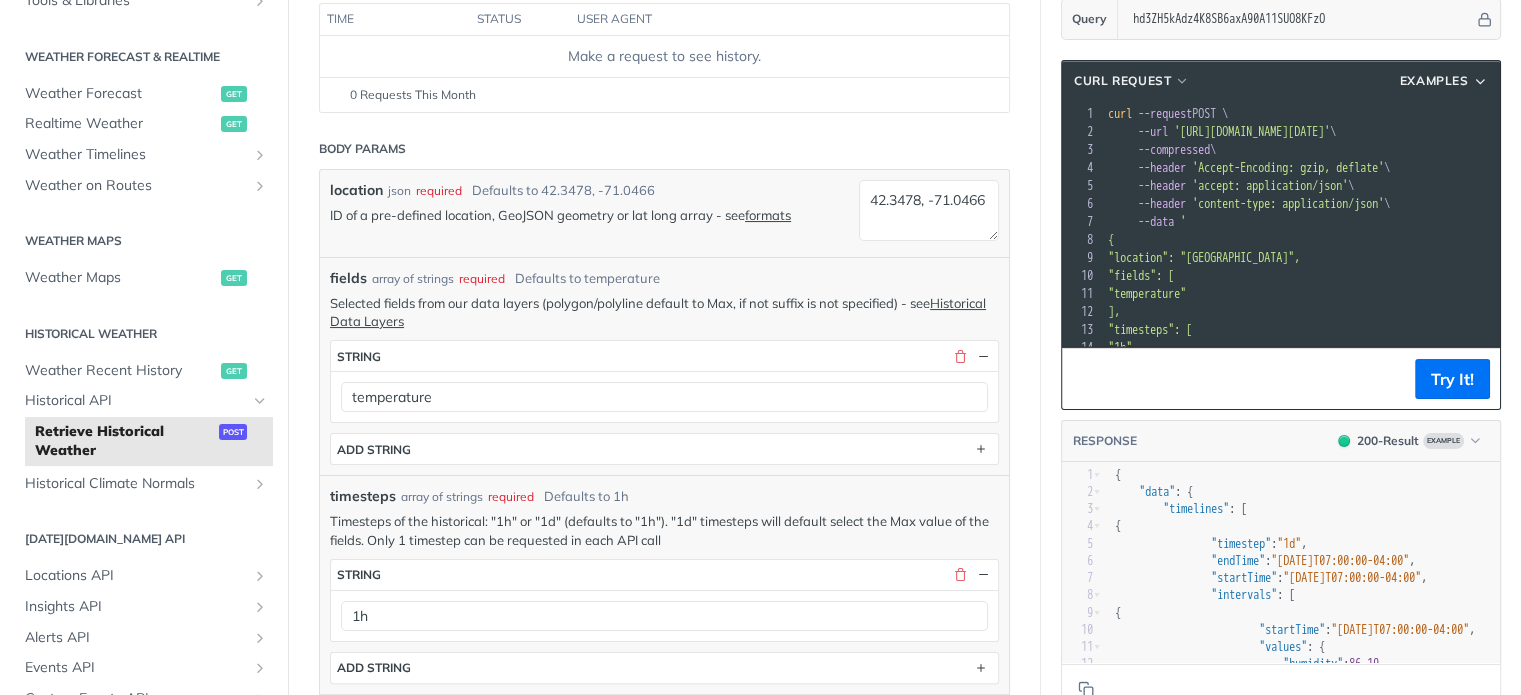 scroll, scrollTop: 300, scrollLeft: 0, axis: vertical 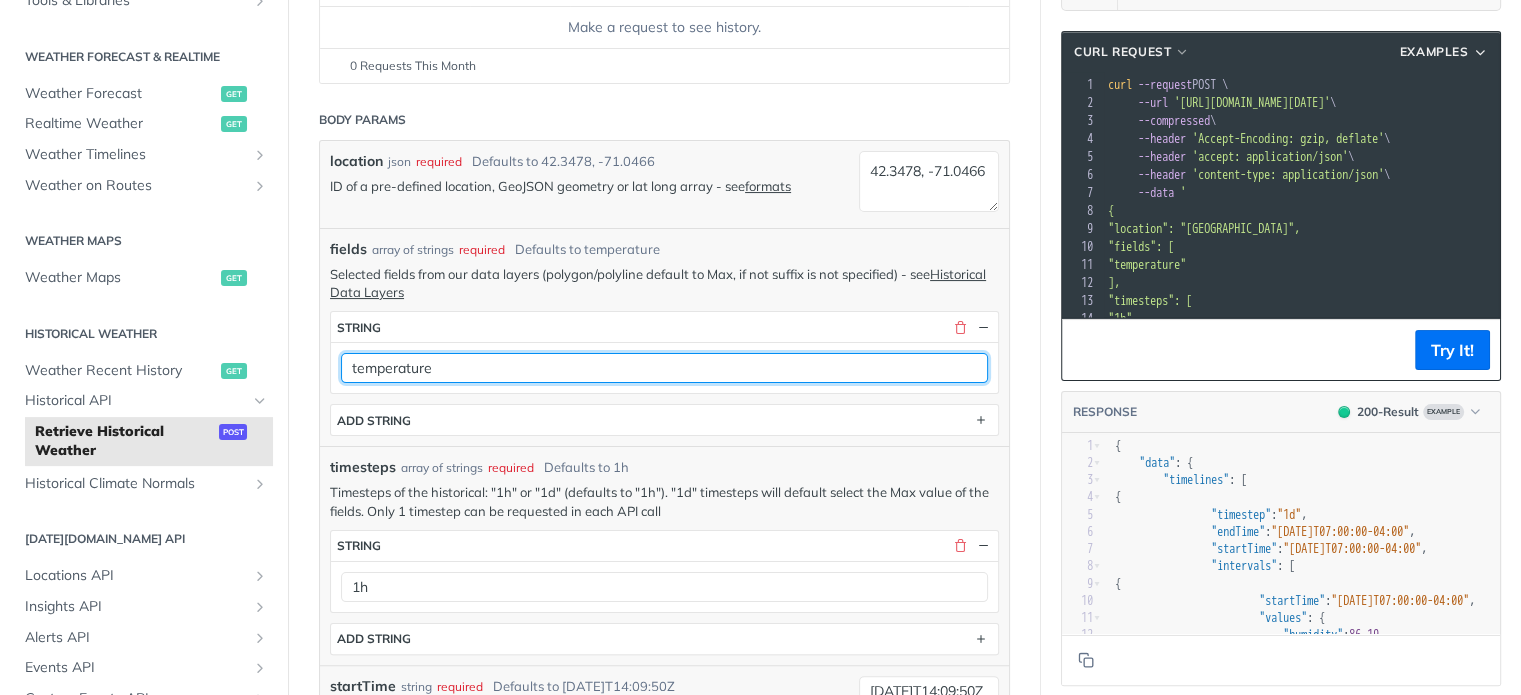 click on "temperature" at bounding box center (664, 368) 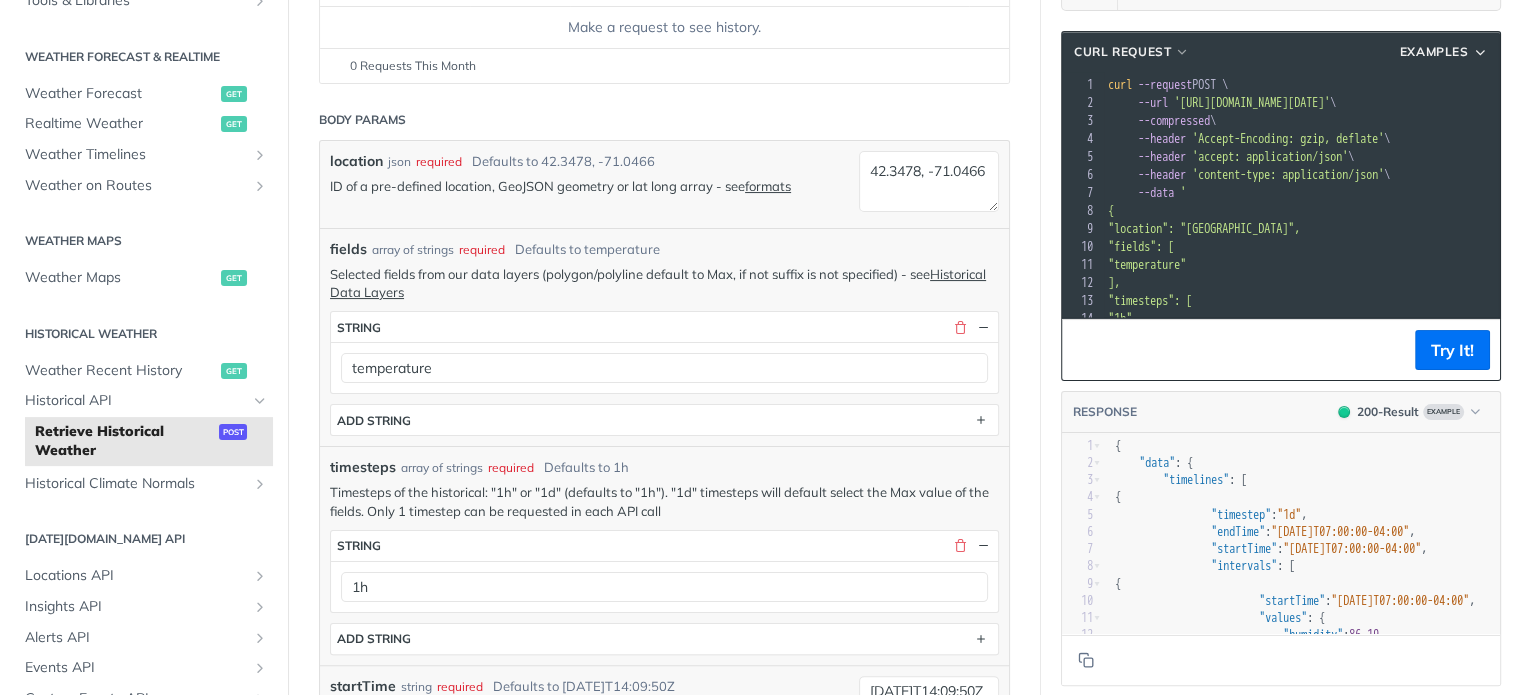 click on "location json required Defaults to 42.3478, -71.0466 ID of a pre-defined location, GeoJSON geometry or lat long array - see  formats 42.3478, -71.0466" at bounding box center [664, 184] 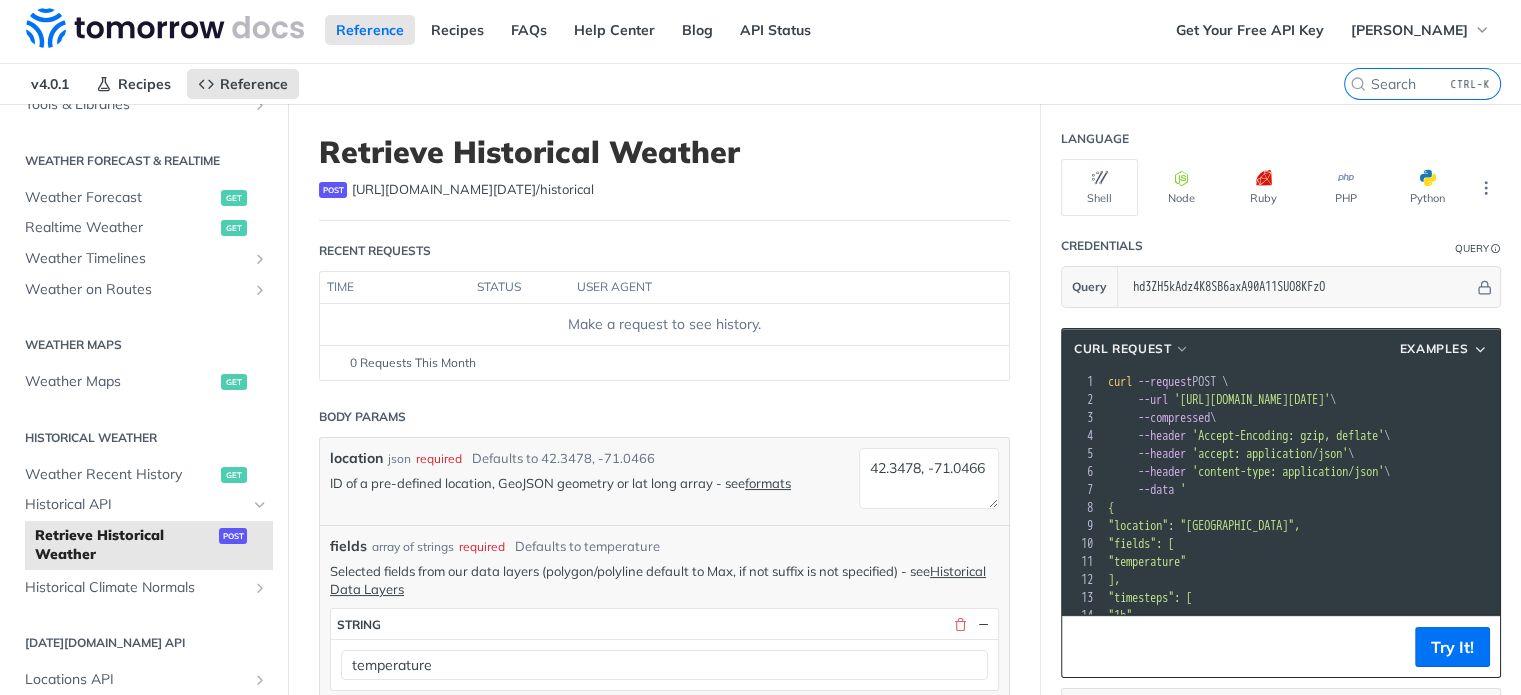 scroll, scrollTop: 0, scrollLeft: 0, axis: both 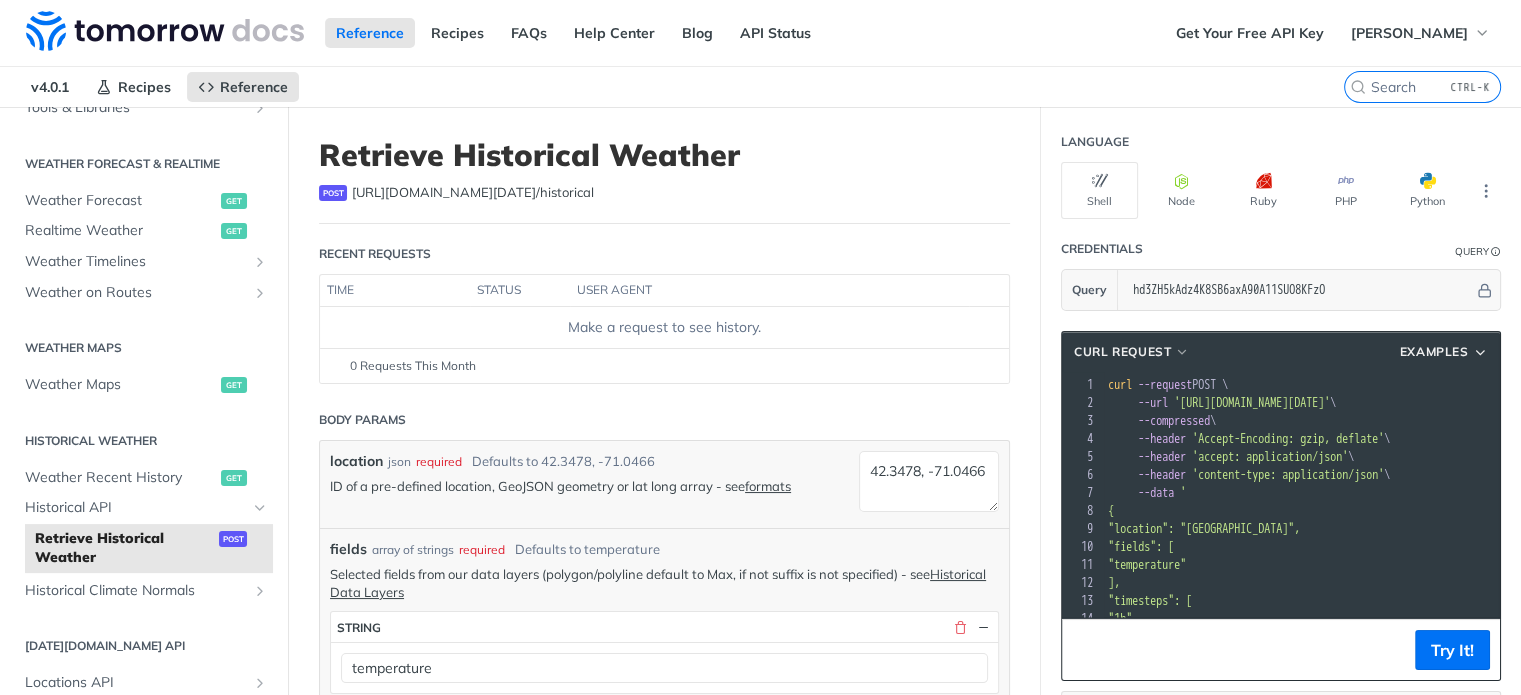 click on "status" at bounding box center (520, 291) 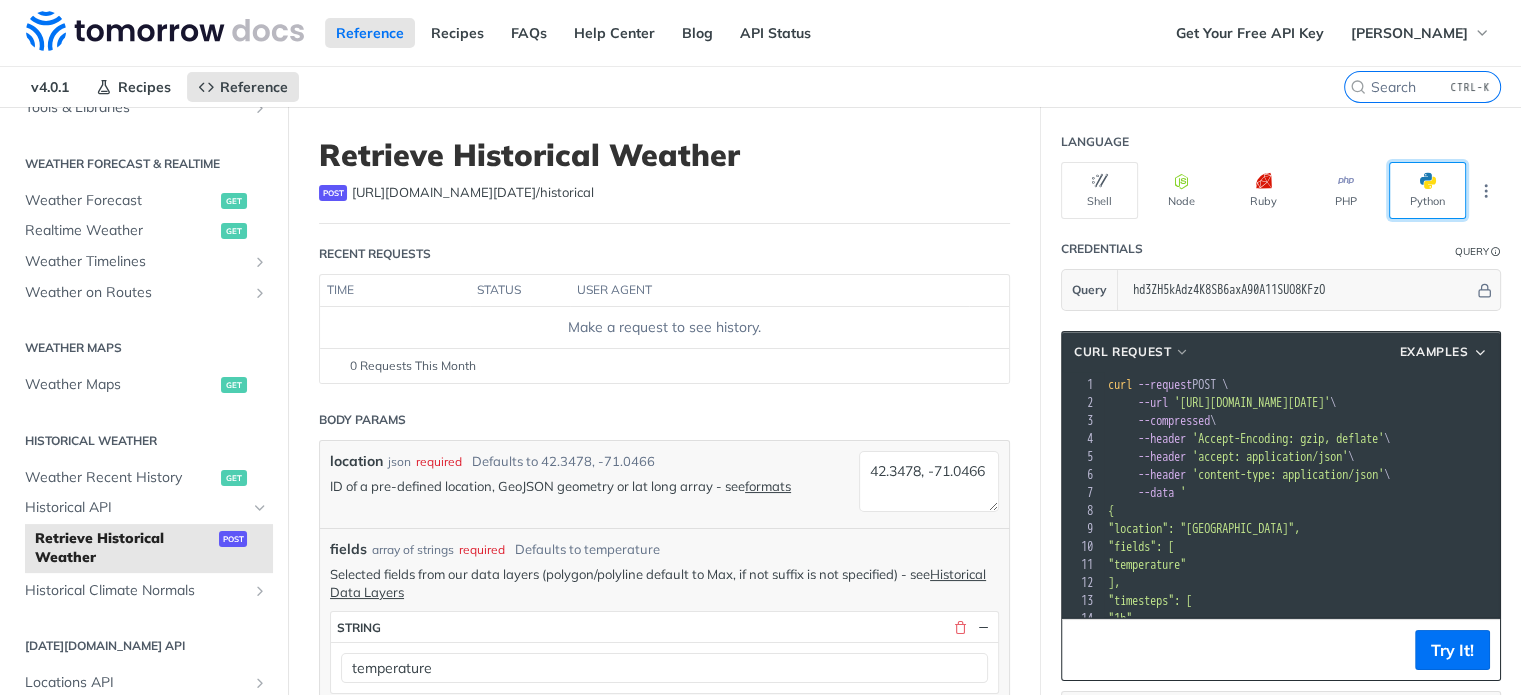 click at bounding box center (1428, 181) 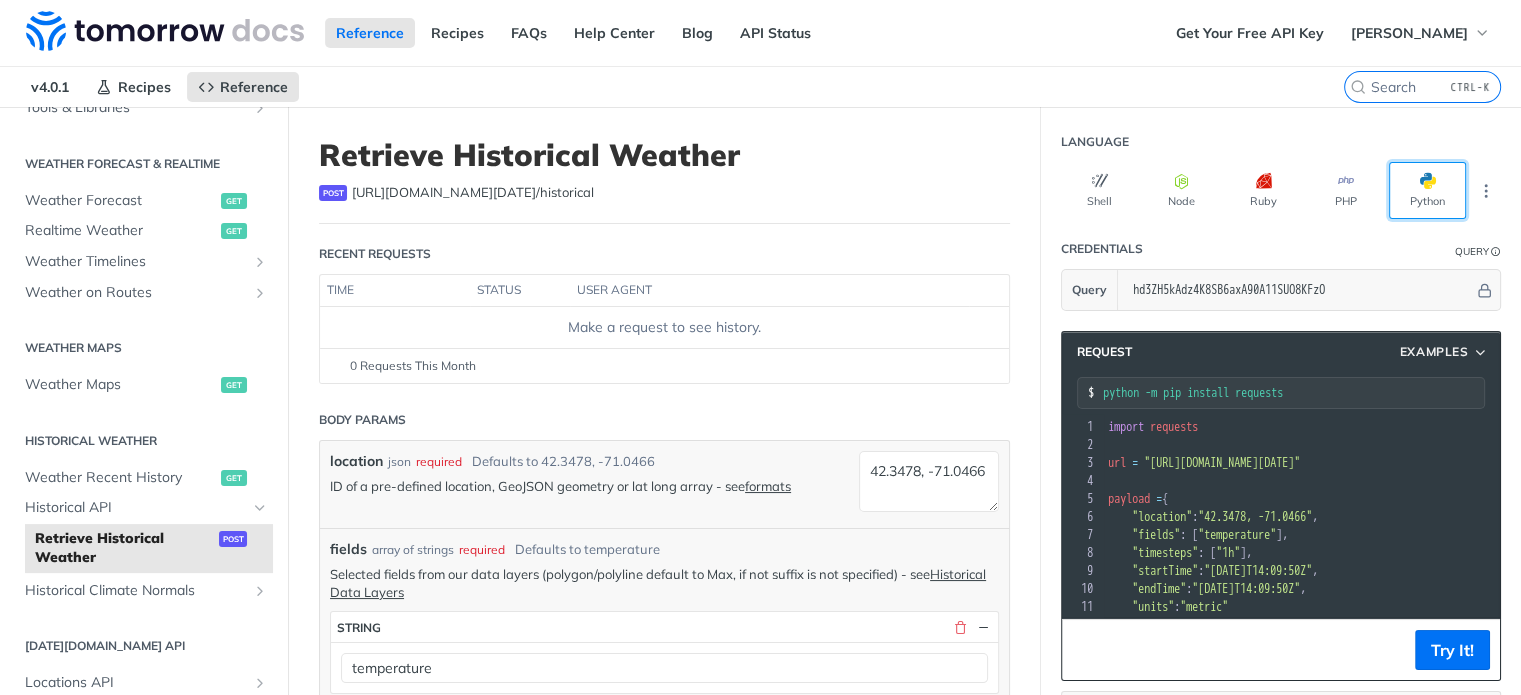 scroll, scrollTop: 100, scrollLeft: 0, axis: vertical 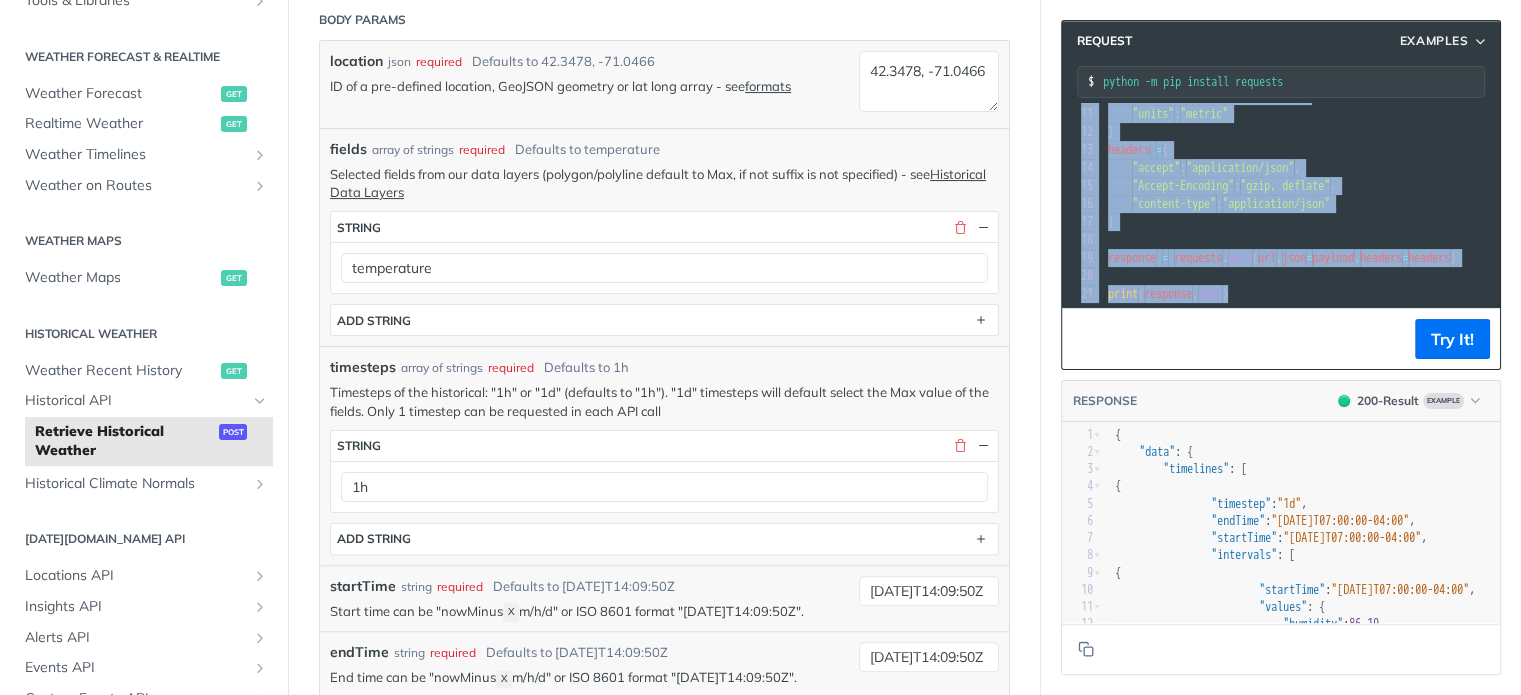 drag, startPoint x: 1103, startPoint y: 323, endPoint x: 1256, endPoint y: 273, distance: 160.96272 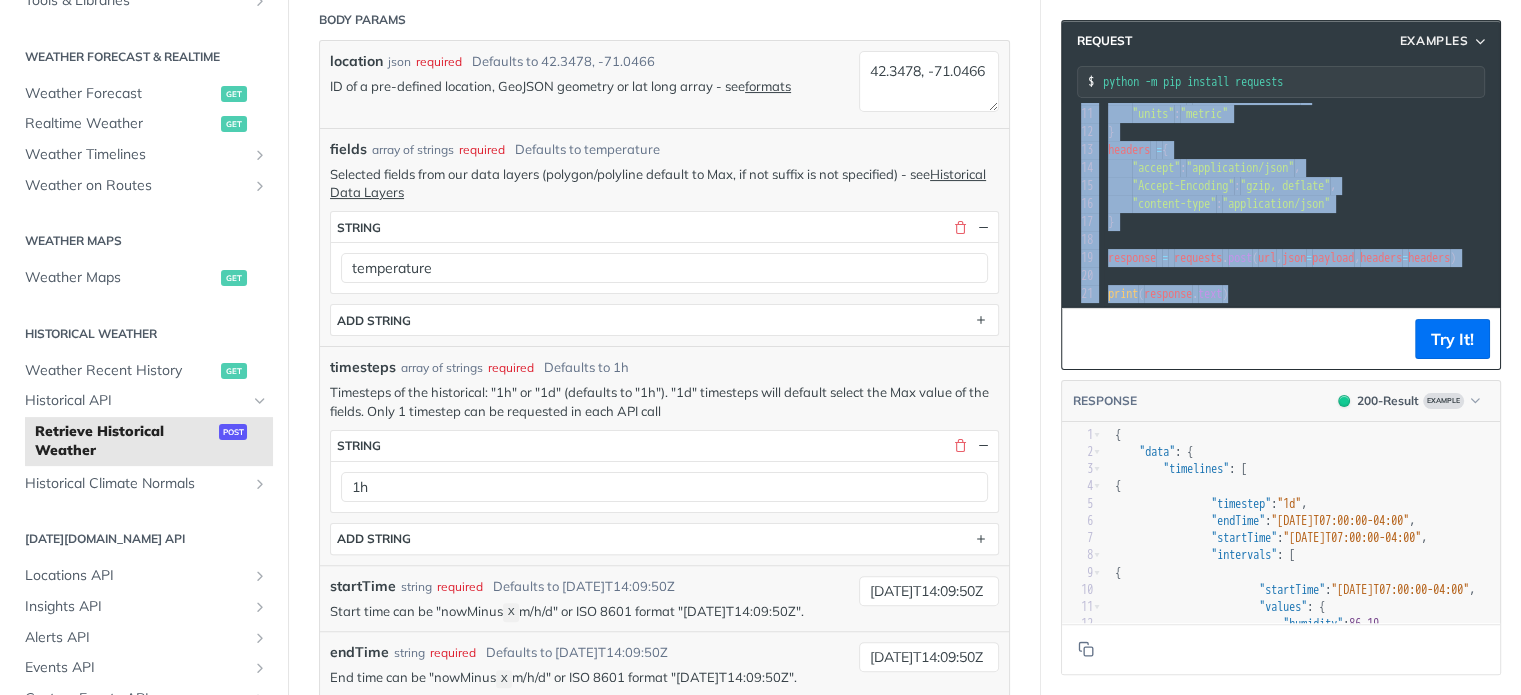 click on "xxxxxxxxxx 20 1 import   requests 2 ​ 3 url   =   "https://api.tomorrow.io/v4/historical?apikey=hd3ZH5kAdz4K8SB6axA90A11SUO8KFzO" 4 ​ 5 payload   =  { 6      "location" :  "42.3478, -71.0466" , 7      "fields" : [ "temperature" ], 8      "timesteps" : [ "1h" ], 9      "startTime" :  "2019-03-20T14:09:50Z" , 10      "endTime" :  "2019-03-28T14:09:50Z" , 11      "units" :  "metric" 12 } 13 headers   =  { 14      "accept" :  "application/json" , 15      "Accept-Encoding" :  "gzip, deflate" , 16      "content-type" :  "application/json" 17 } 18 ​ 19 response   =   requests . post ( url ,  json = payload ,  headers = headers ) 20 ​ 21 print ( response . text )" at bounding box center [1306, 230] 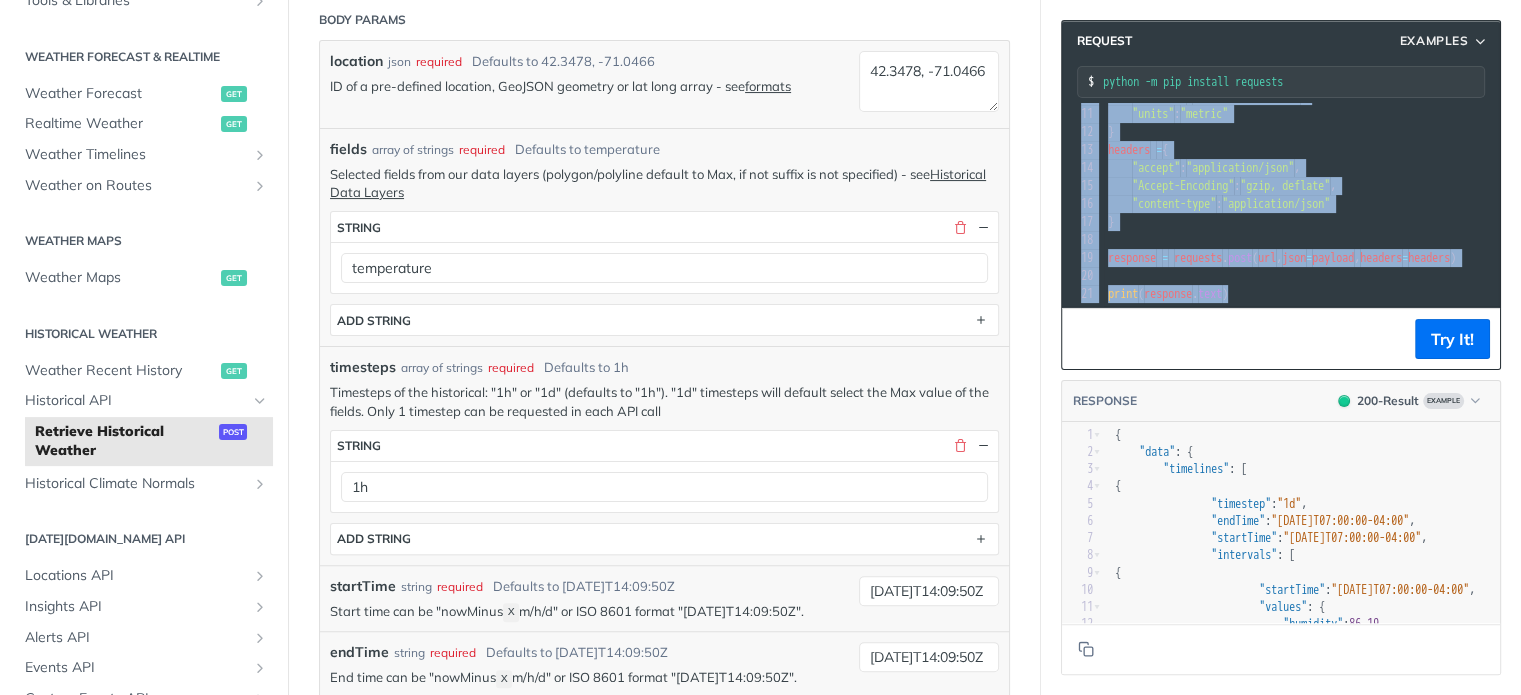 copy on "import   requests 2 ​ 3 url   =   "https://api.tomorrow.io/v4/historical?apikey=hd3ZH5kAdz4K8SB6axA90A11SUO8KFzO" 4 ​ 5 payload   =  { 6      "location" :  "42.3478, -71.0466" , 7      "fields" : [ "temperature" ], 8      "timesteps" : [ "1h" ], 9      "startTime" :  "2019-03-20T14:09:50Z" , 10      "endTime" :  "2019-03-28T14:09:50Z" , 11      "units" :  "metric" 12 } 13 headers   =  { 14      "accept" :  "application/json" , 15      "Accept-Encoding" :  "gzip, deflate" , 16      "content-type" :  "application/json" 17 } 18 ​ 19 response   =   requests . post ( url ,  json = payload ,  headers = headers ) 20 ​ 21 print ( response . text )" 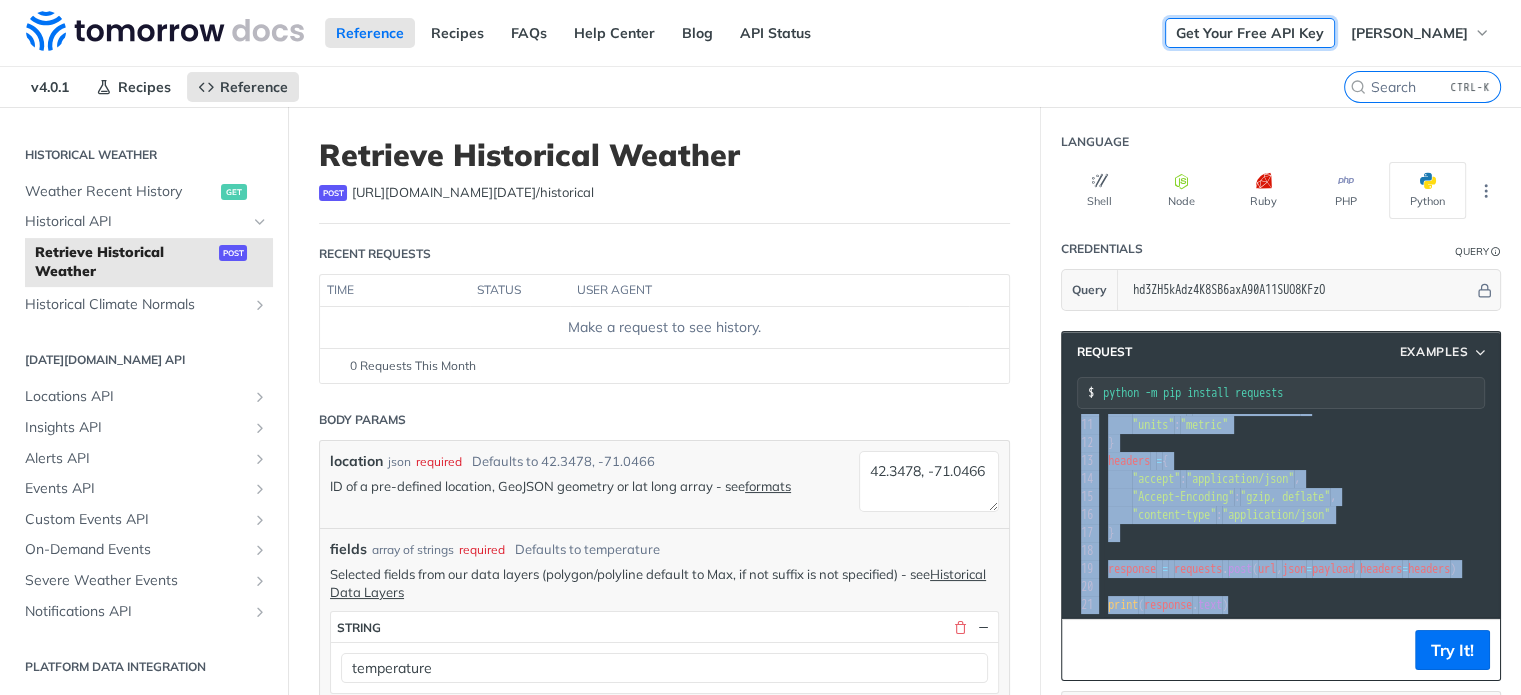 click on "Get Your Free API Key" at bounding box center (1250, 33) 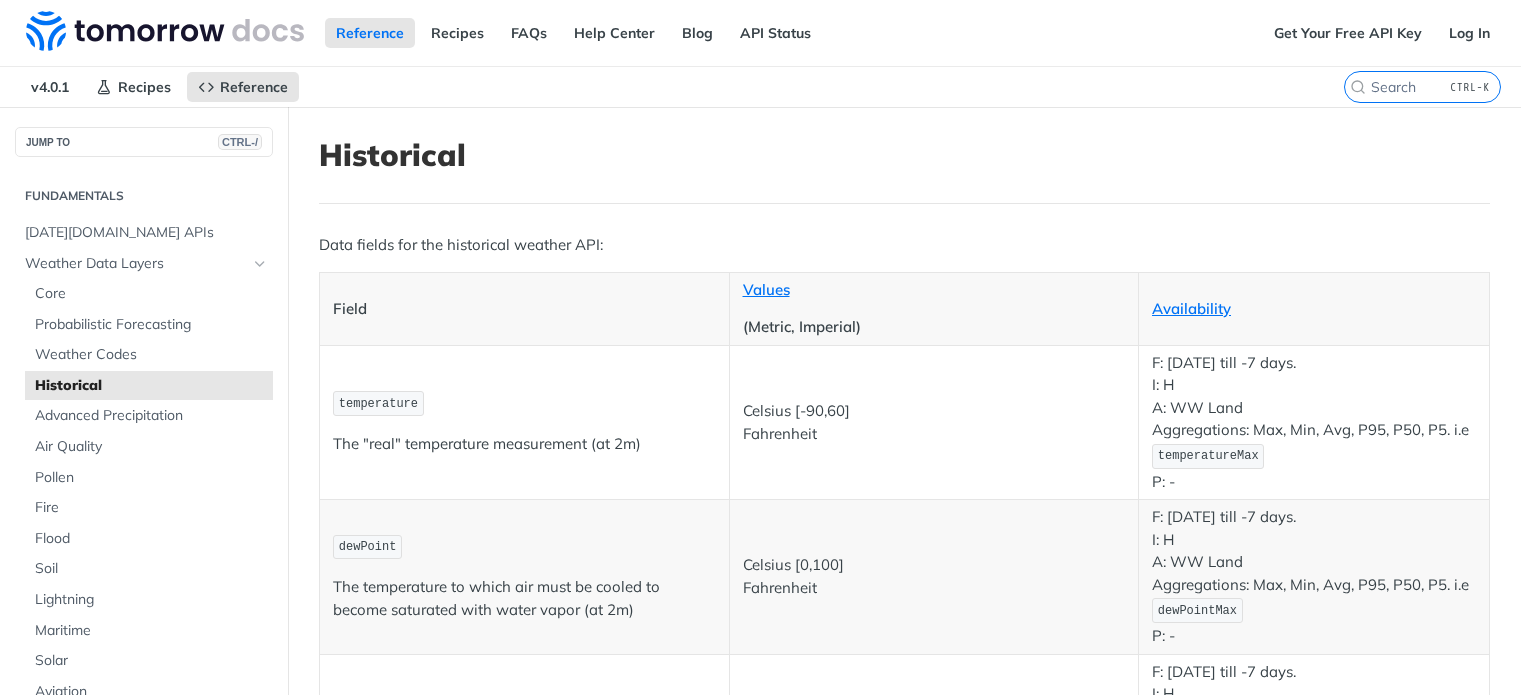 scroll, scrollTop: 0, scrollLeft: 0, axis: both 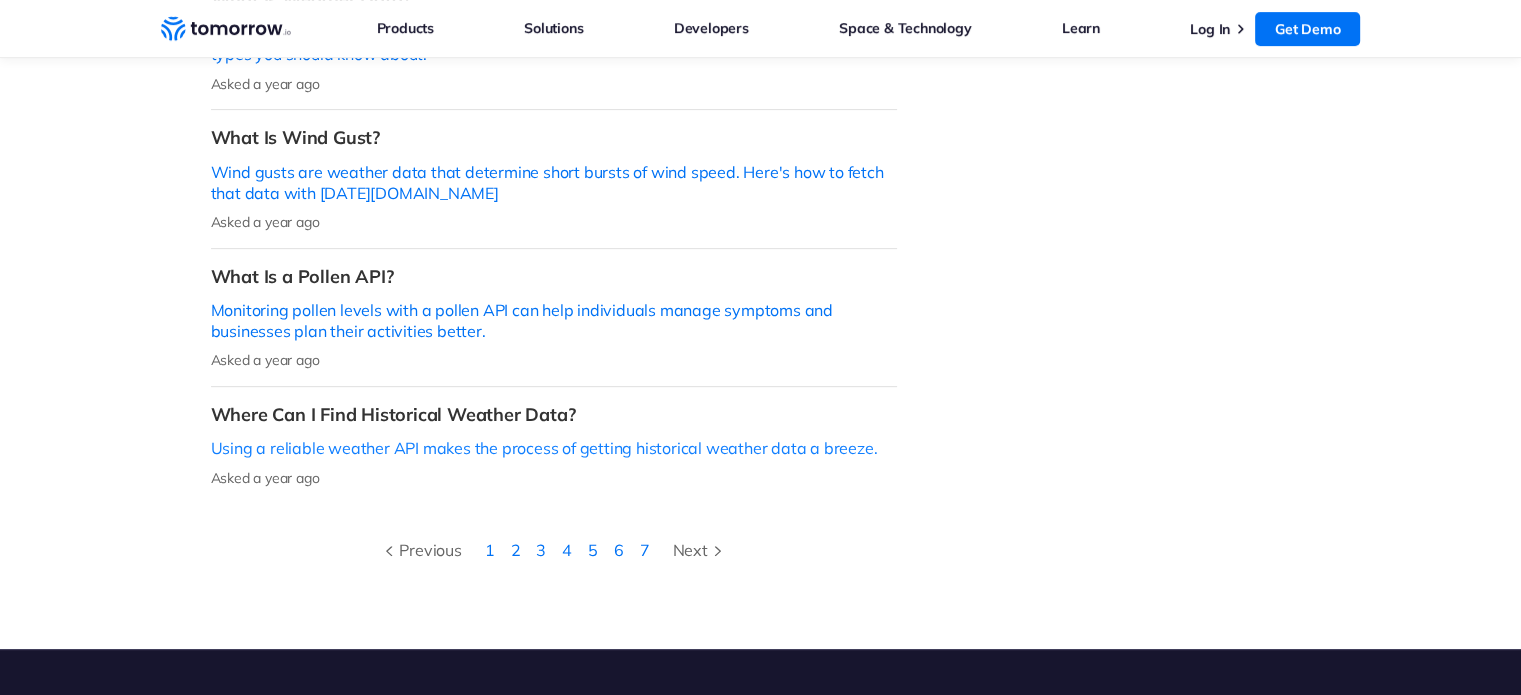 click on "Using a reliable weather API makes the process of getting historical weather data a breeze." at bounding box center (554, 448) 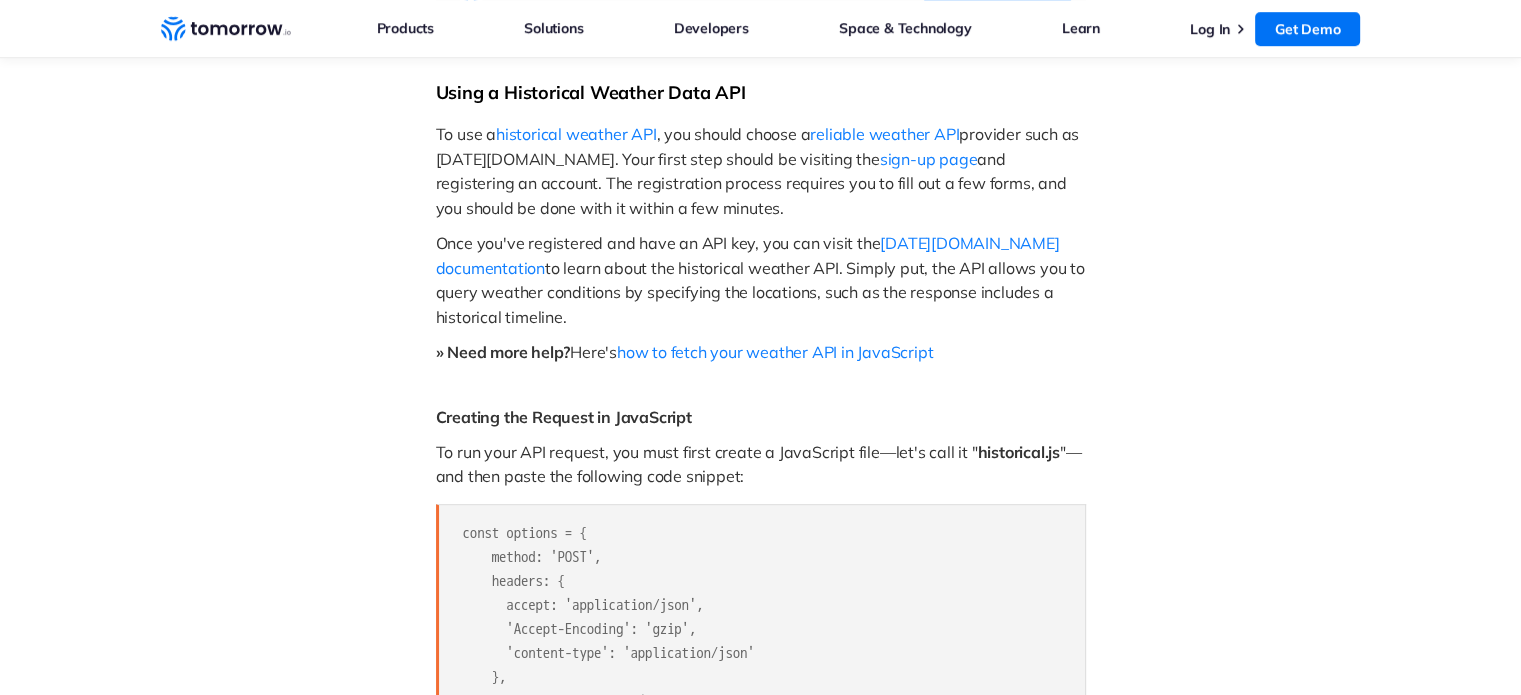 scroll, scrollTop: 1100, scrollLeft: 0, axis: vertical 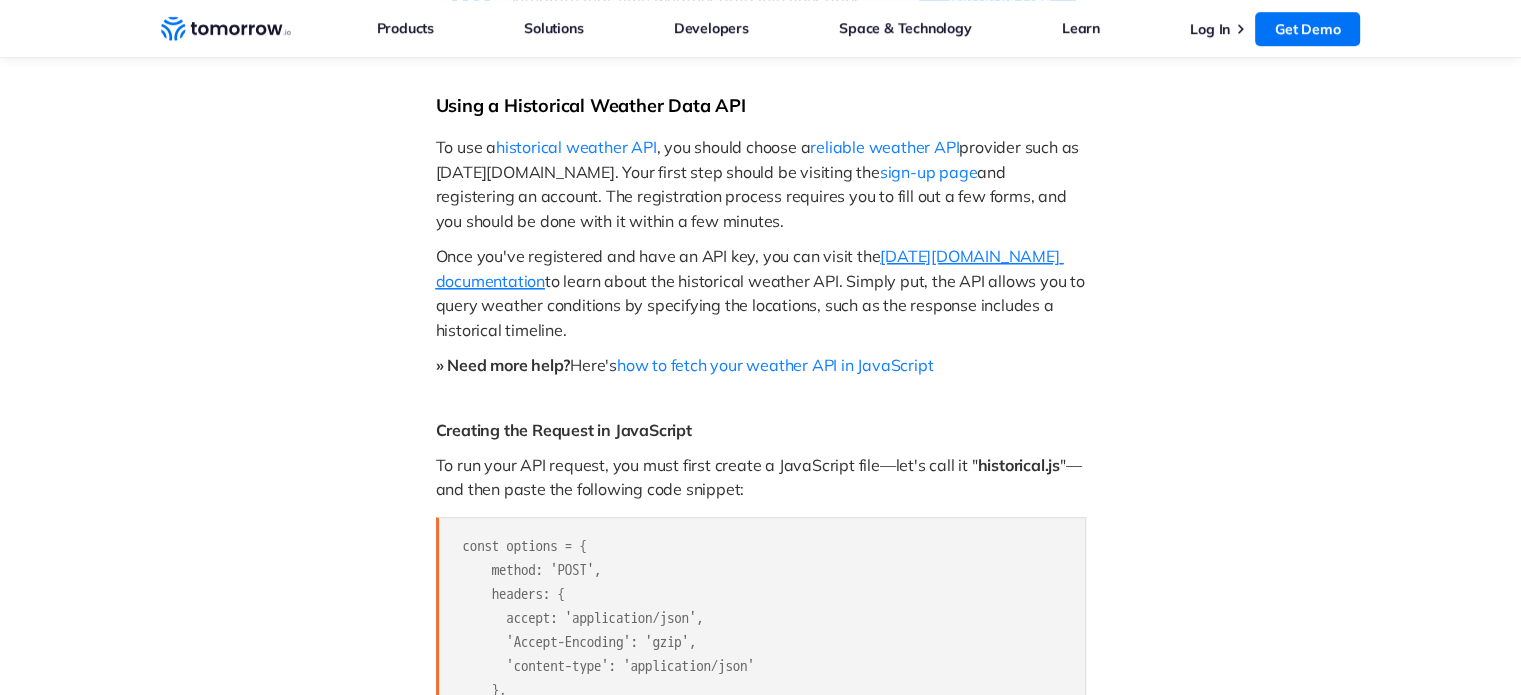 click on "Tomorrow.io documentation" at bounding box center [750, 268] 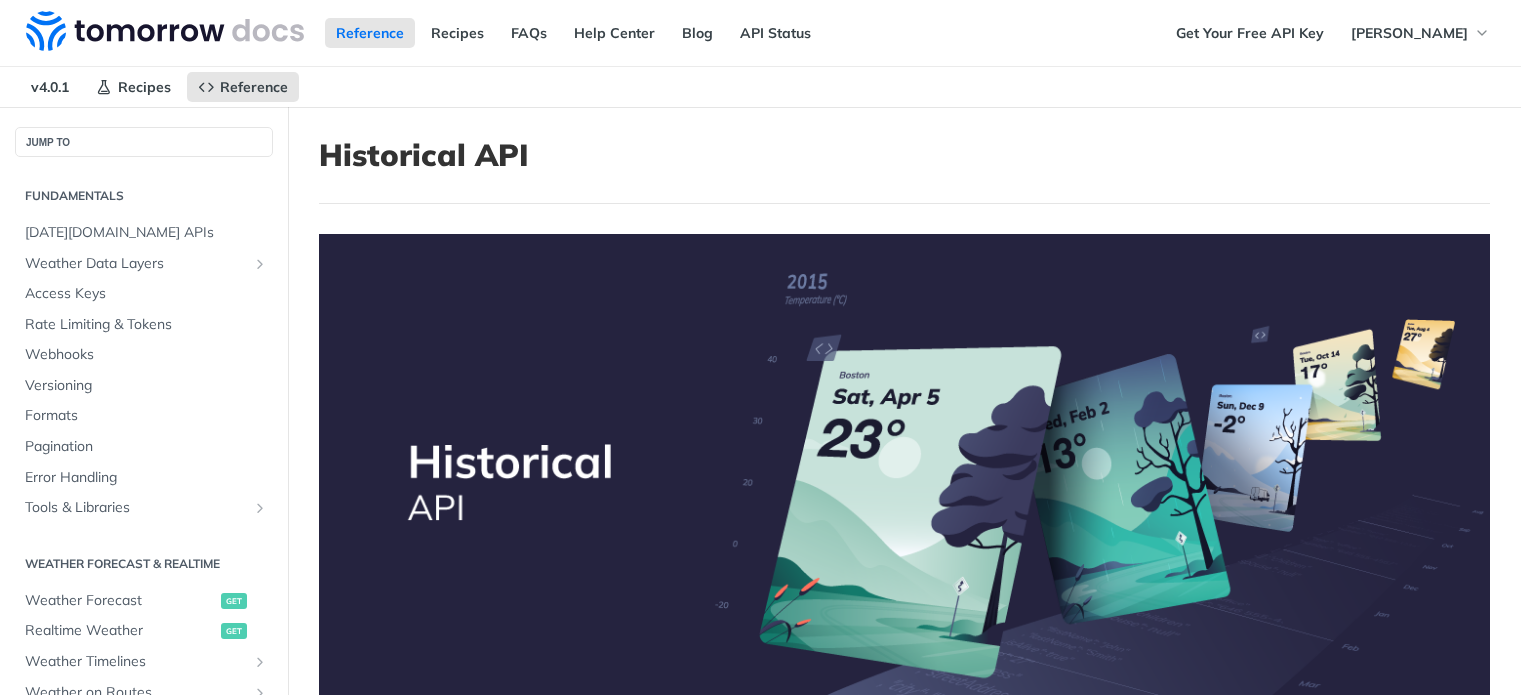 scroll, scrollTop: 0, scrollLeft: 0, axis: both 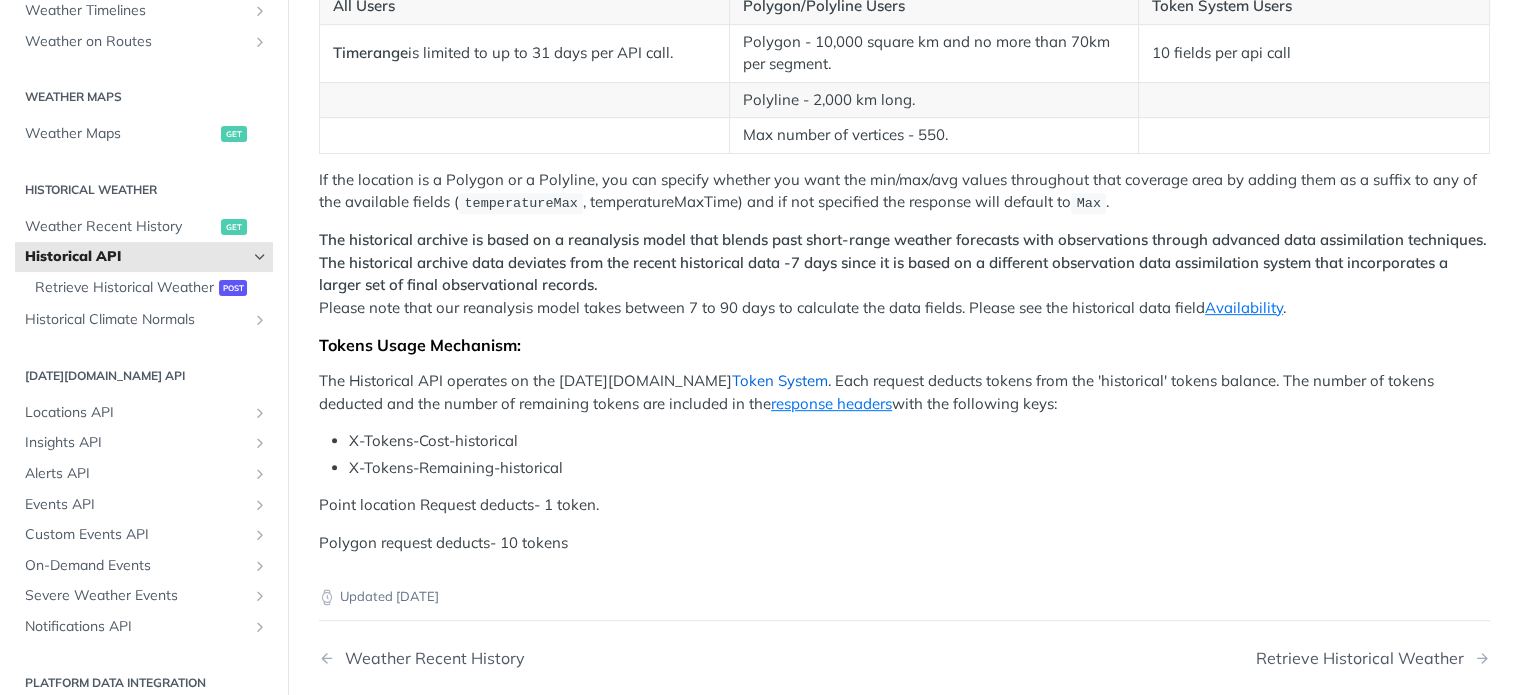 click on "Token System" at bounding box center (780, 380) 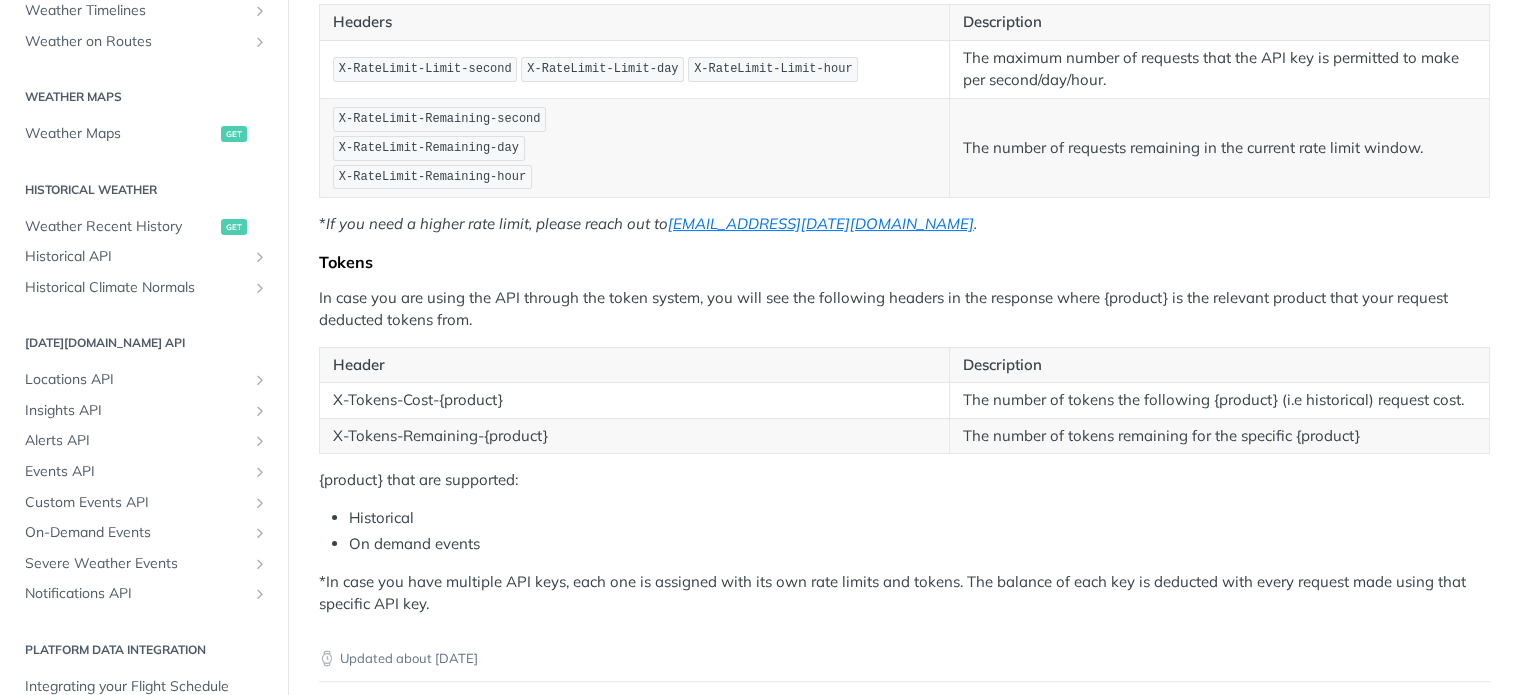 scroll, scrollTop: 500, scrollLeft: 0, axis: vertical 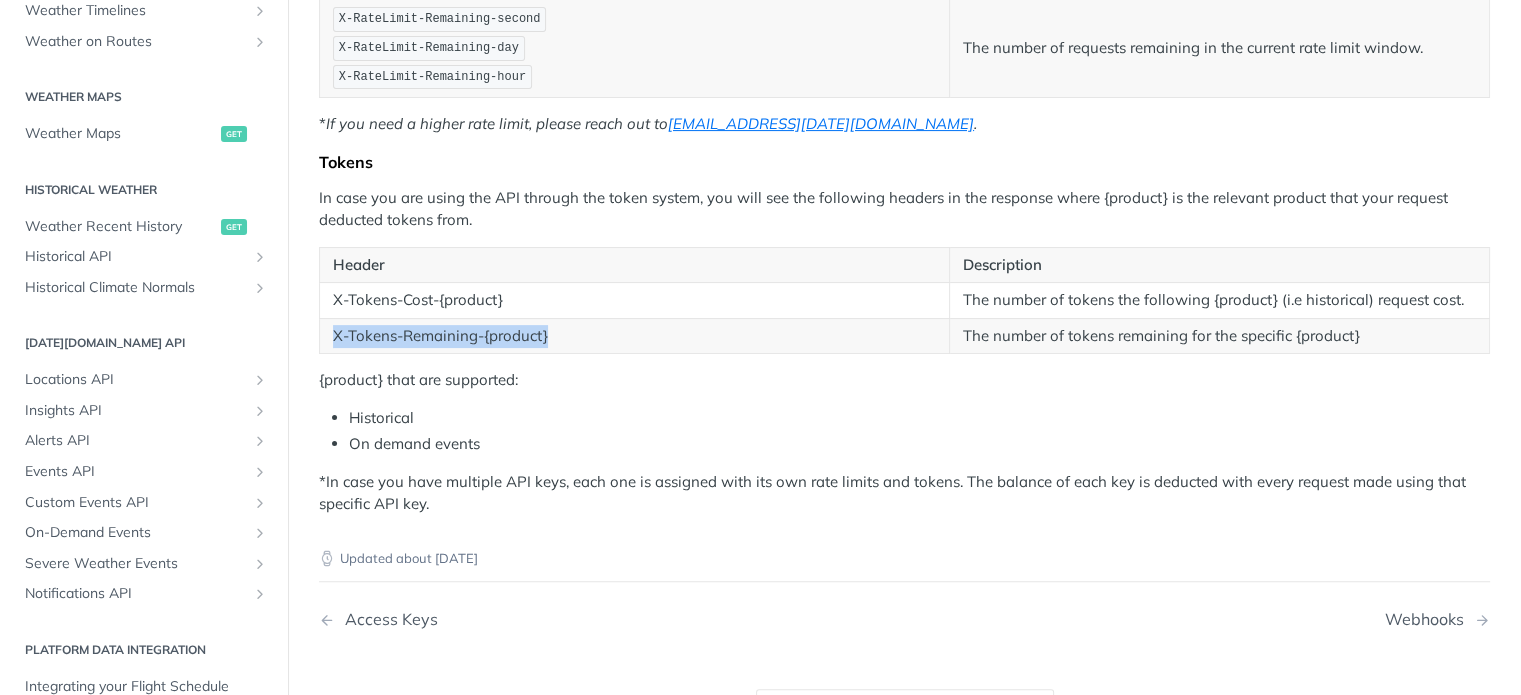 drag, startPoint x: 559, startPoint y: 332, endPoint x: 335, endPoint y: 341, distance: 224.18073 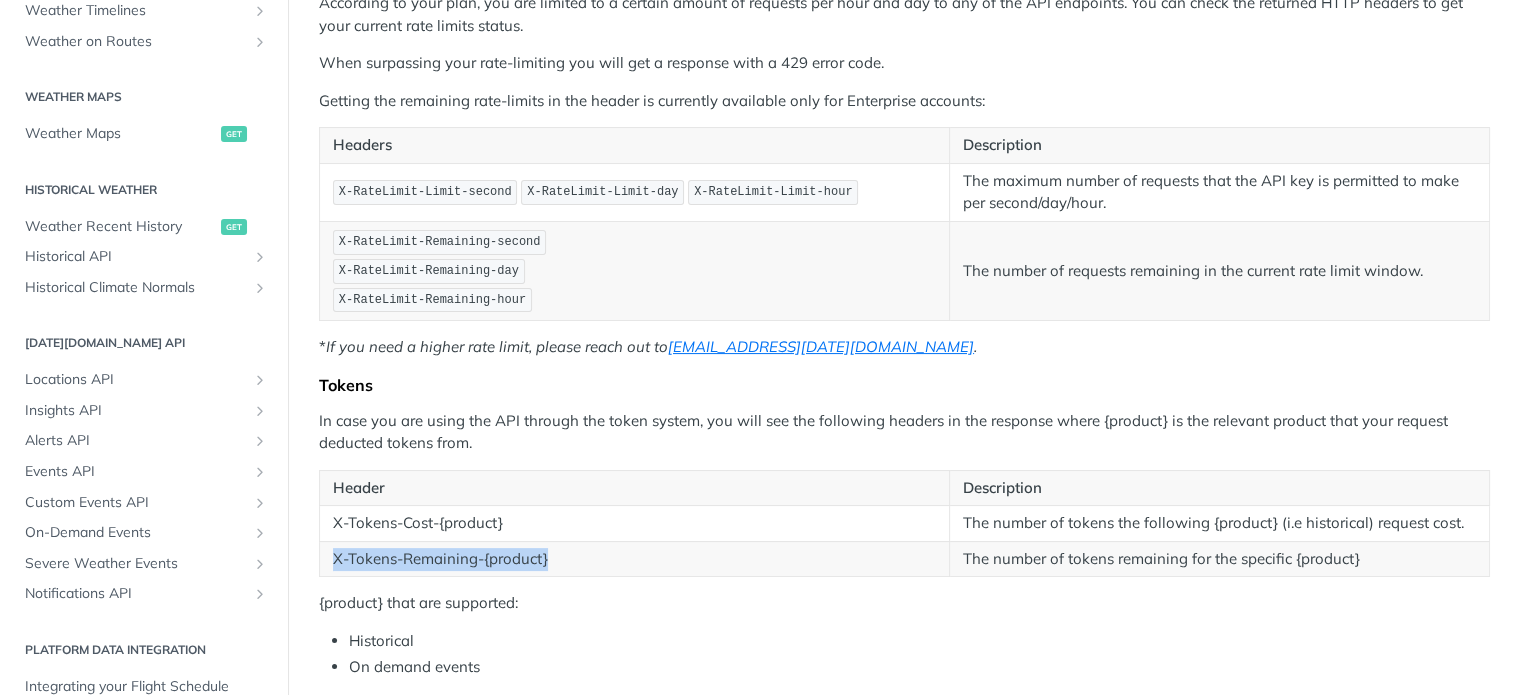 scroll, scrollTop: 300, scrollLeft: 0, axis: vertical 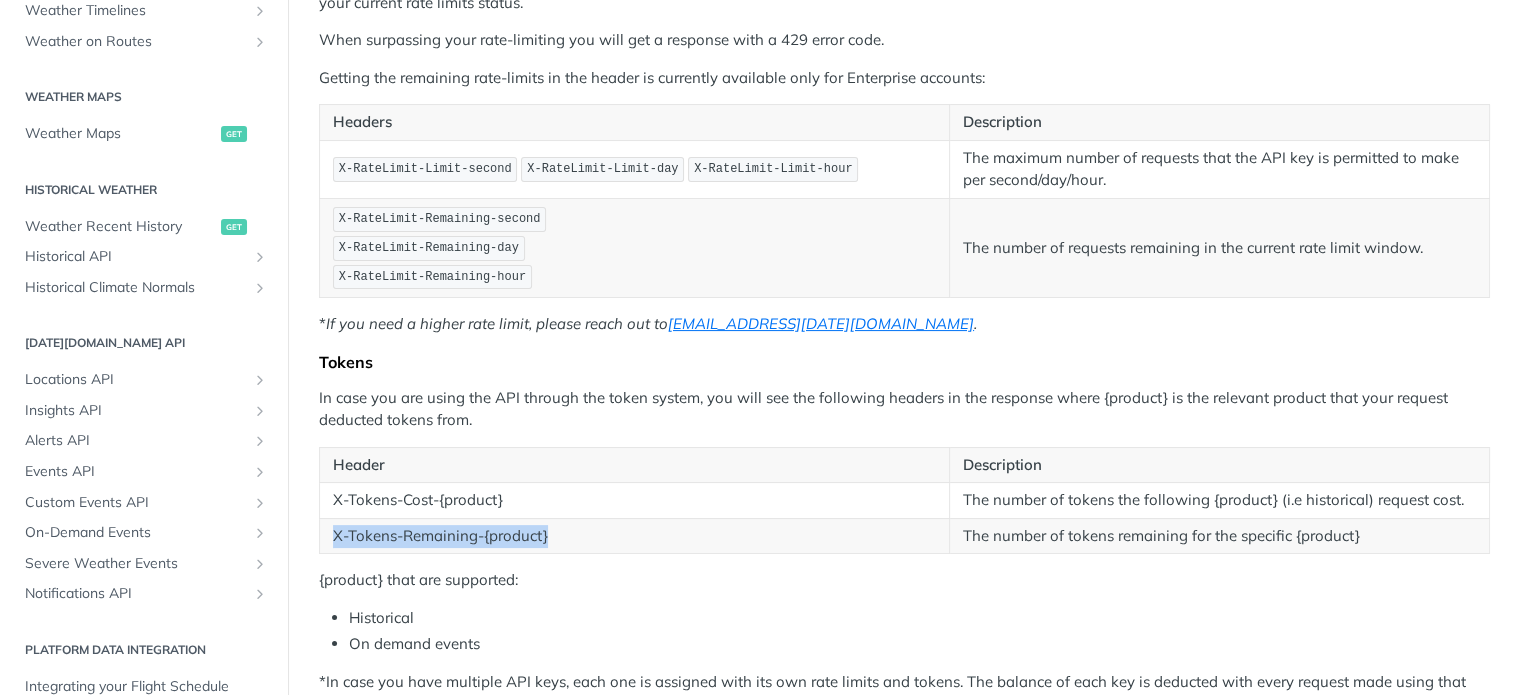 copy on "X-Tokens-Remaining-{product}" 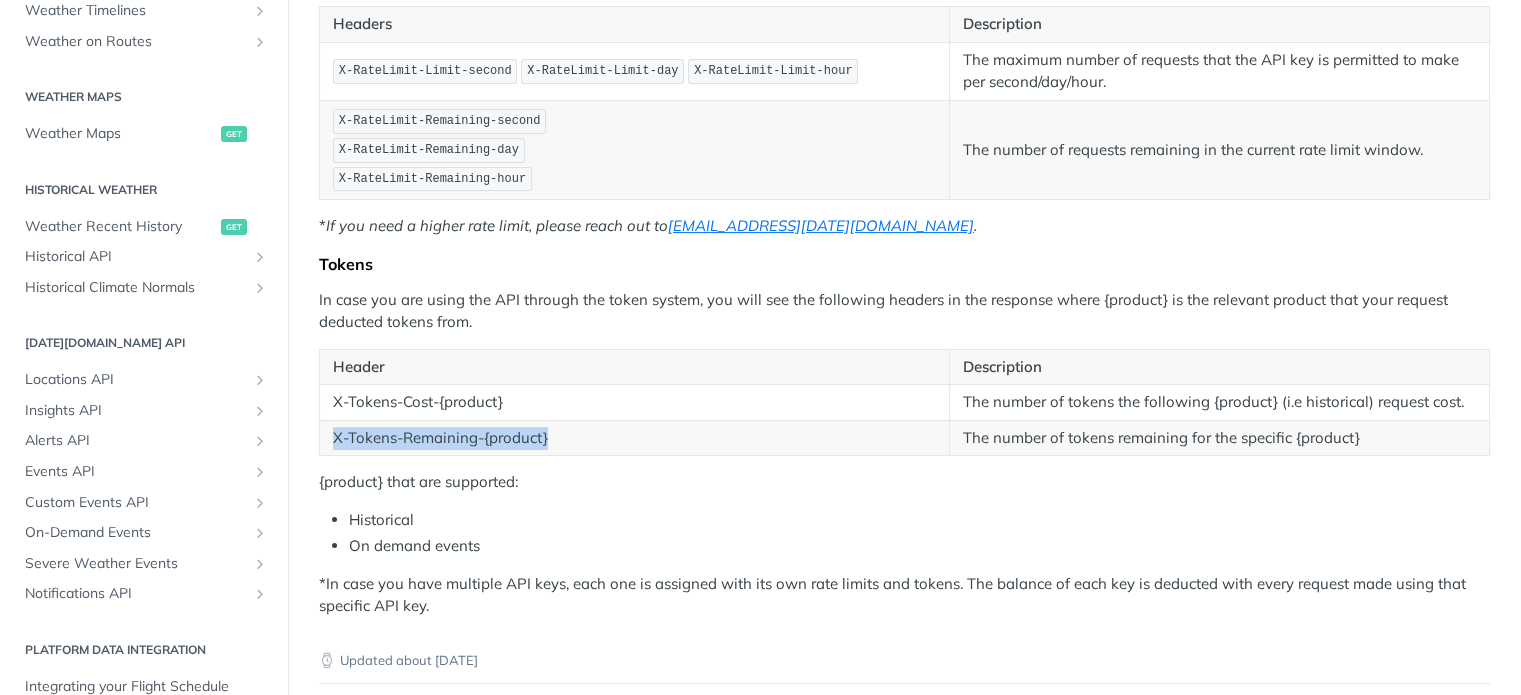 scroll, scrollTop: 400, scrollLeft: 0, axis: vertical 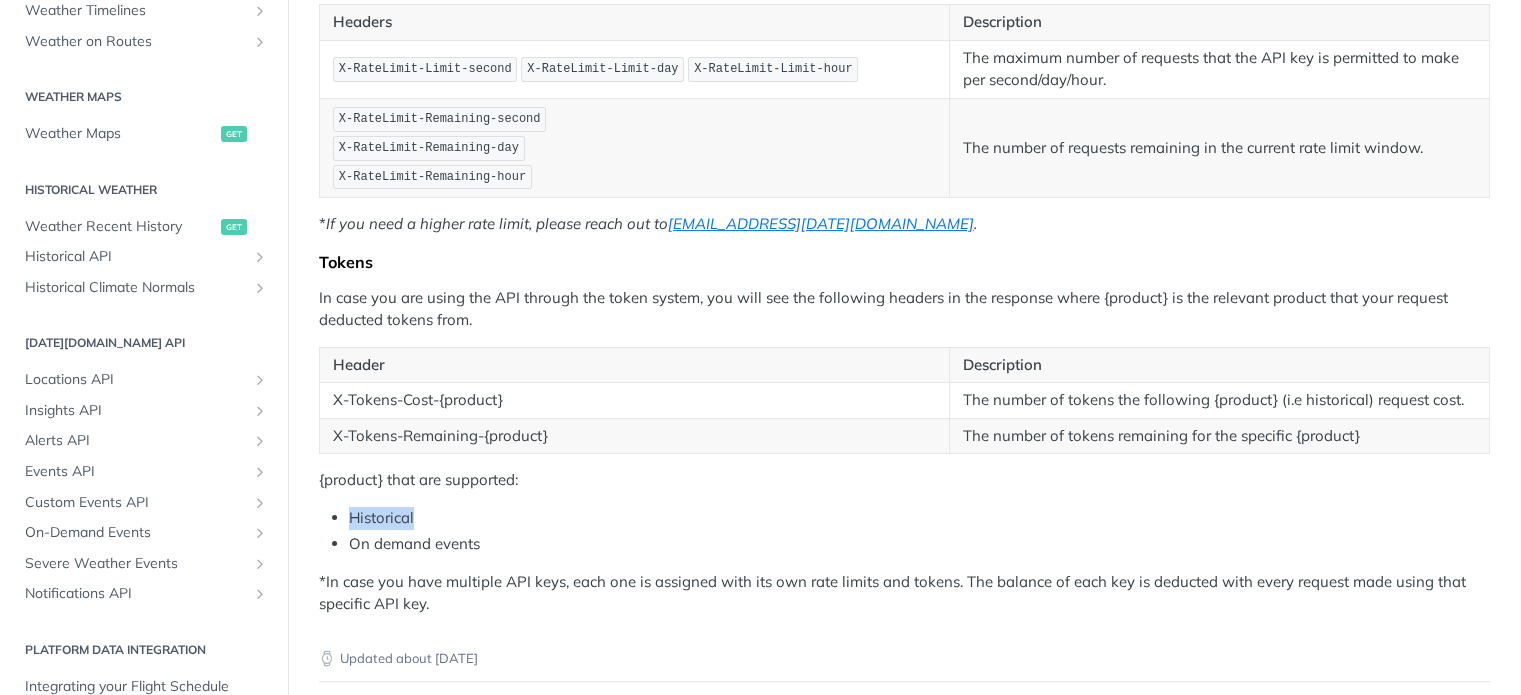 drag, startPoint x: 421, startPoint y: 511, endPoint x: 350, endPoint y: 513, distance: 71.02816 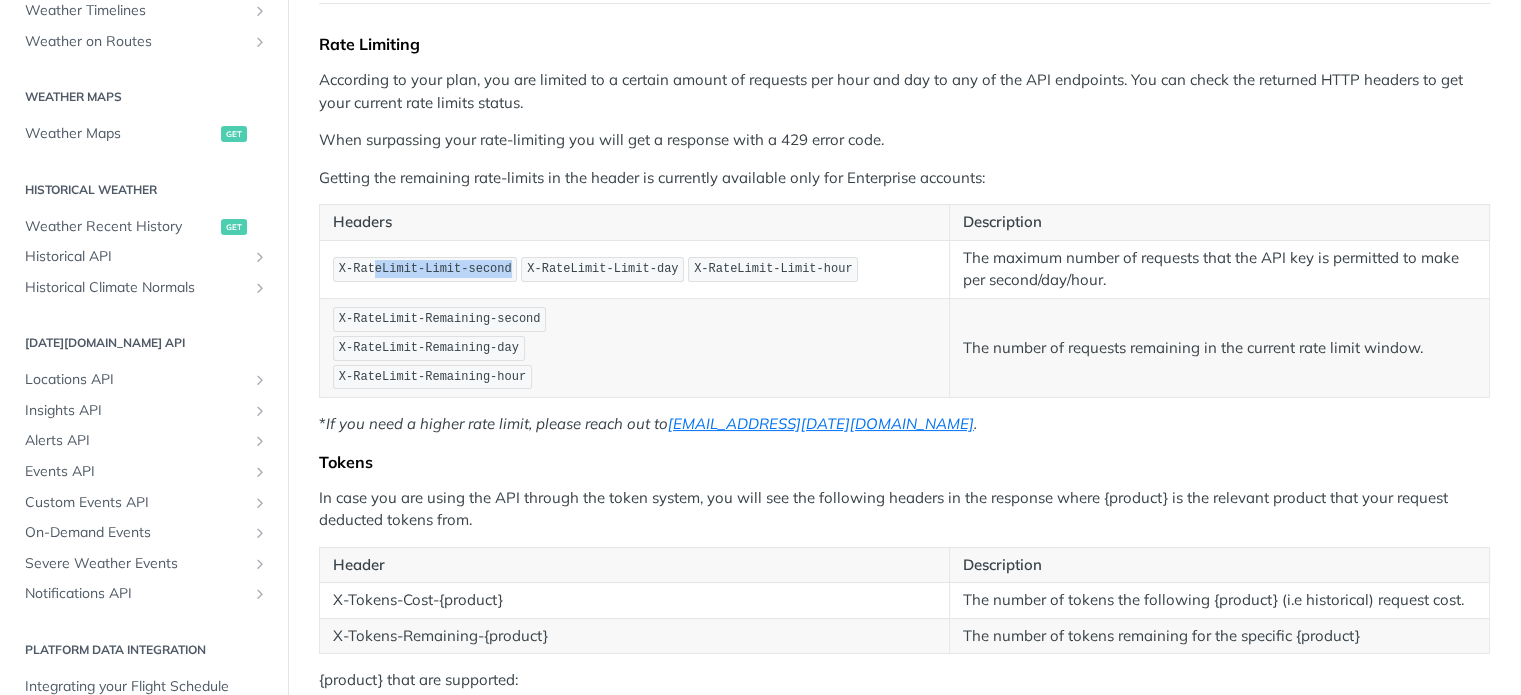 drag, startPoint x: 497, startPoint y: 266, endPoint x: 372, endPoint y: 273, distance: 125.19585 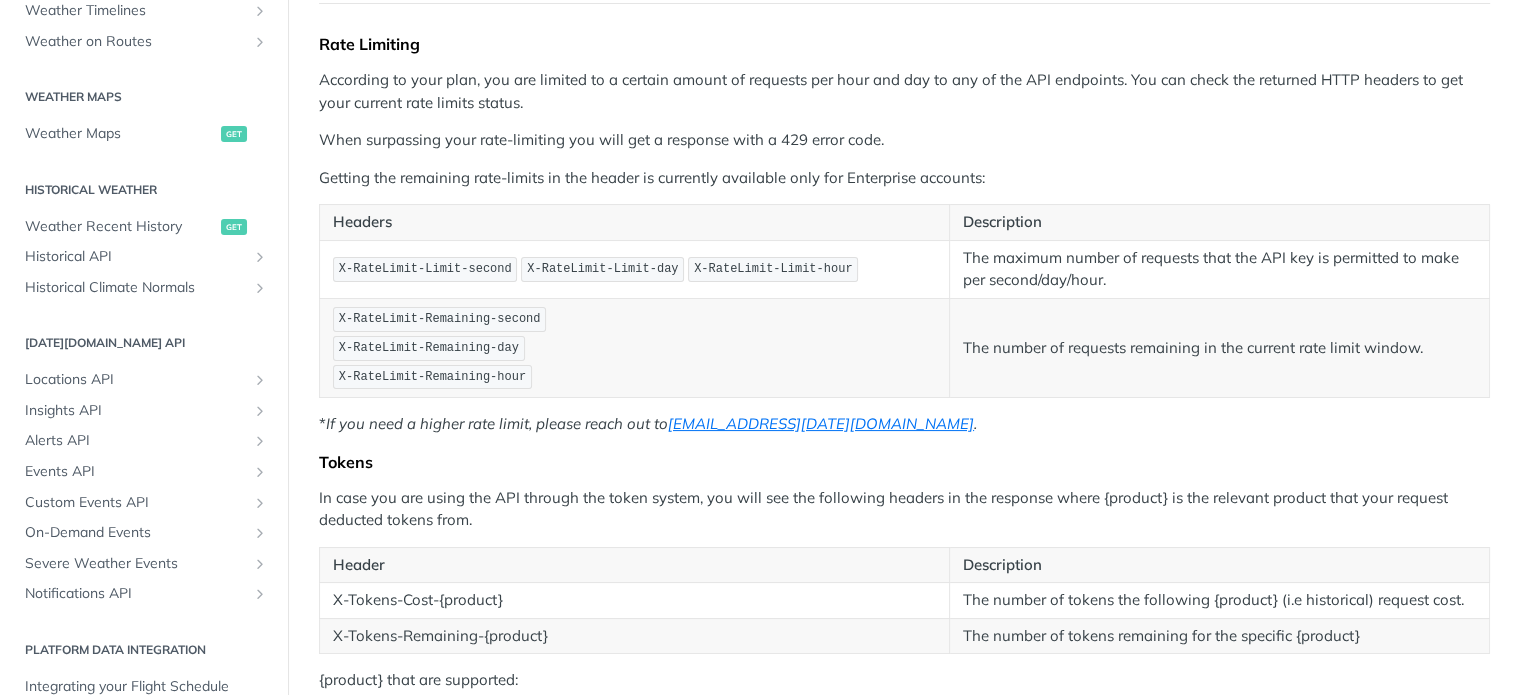 click on "X-RateLimit-Remaining-second
X-RateLimit-Remaining-day
X-RateLimit-Remaining-hour" at bounding box center [634, 348] 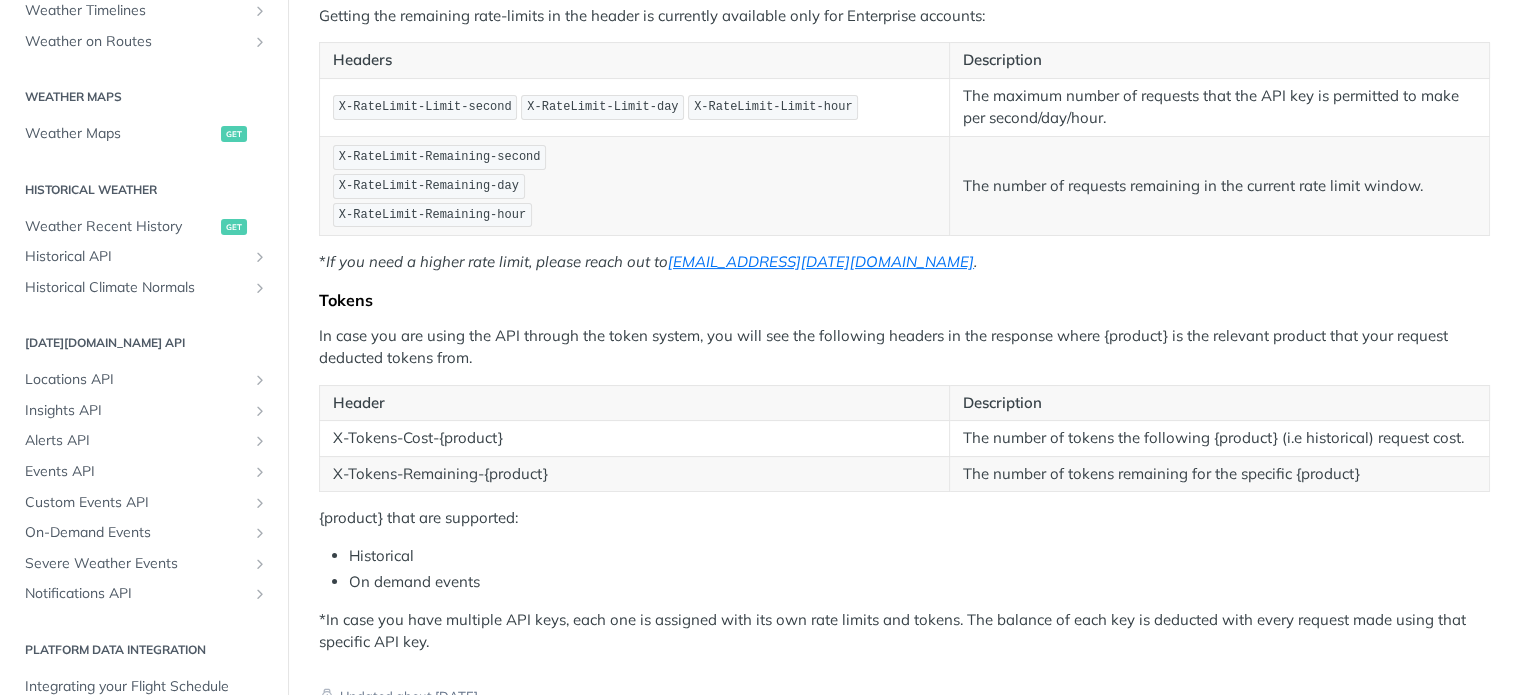 scroll, scrollTop: 0, scrollLeft: 0, axis: both 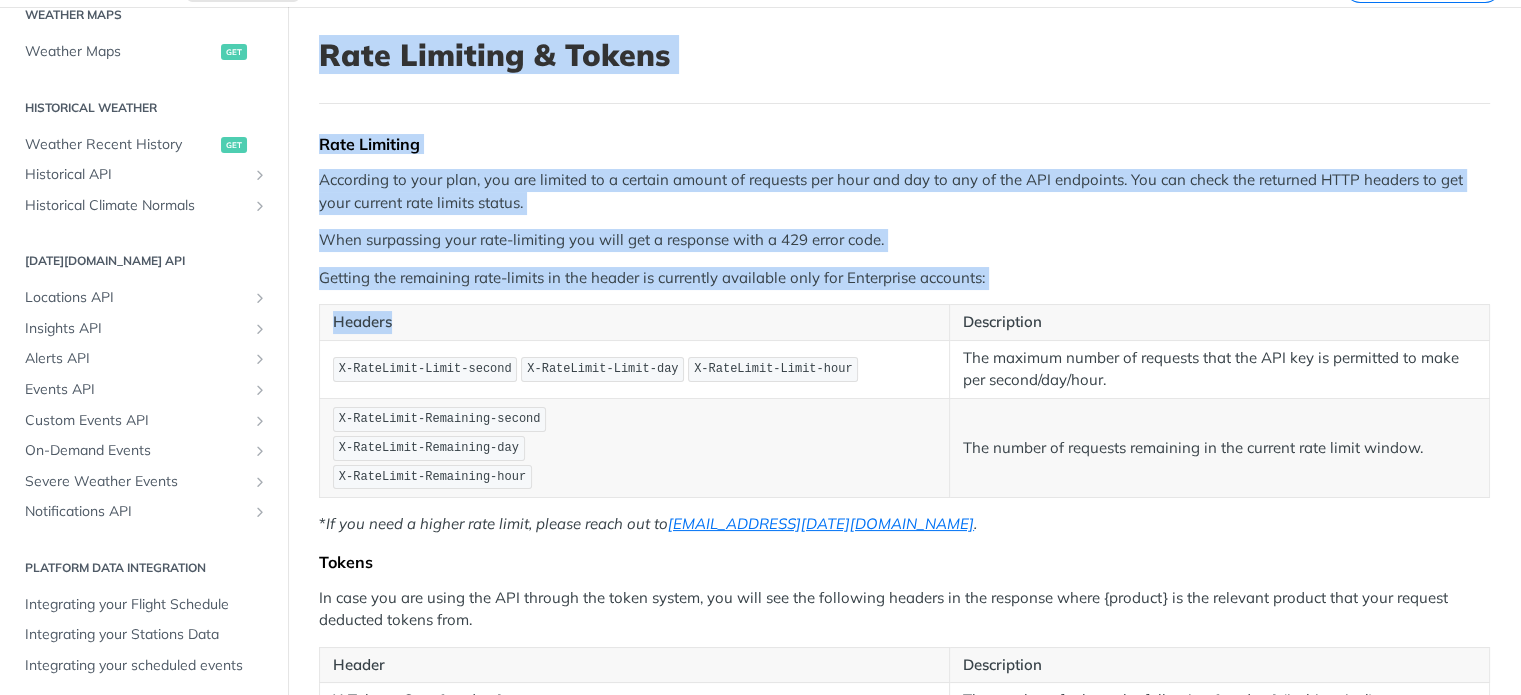 drag, startPoint x: 314, startPoint y: 42, endPoint x: 674, endPoint y: 325, distance: 457.91812 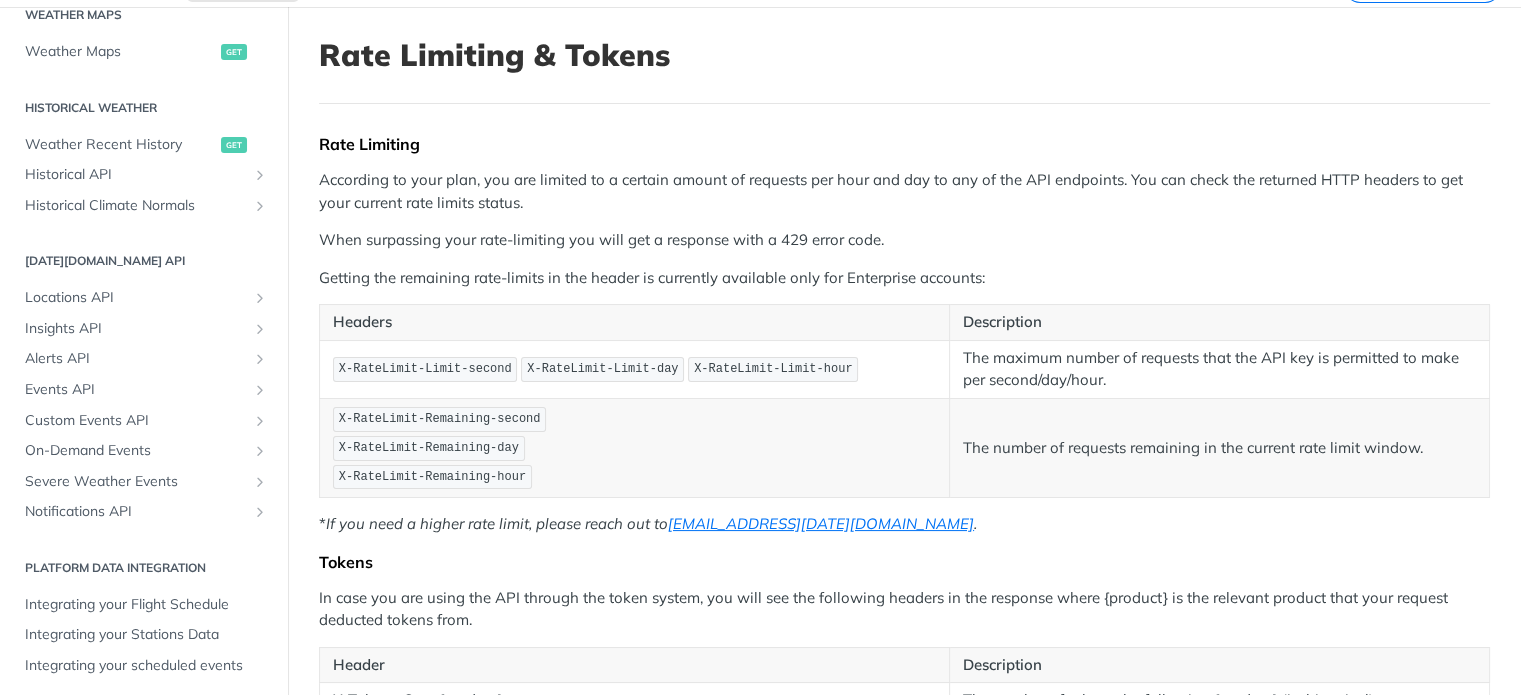 click on "X-RateLimit-Remaining-second
X-RateLimit-Remaining-day
X-RateLimit-Remaining-hour" at bounding box center [634, 448] 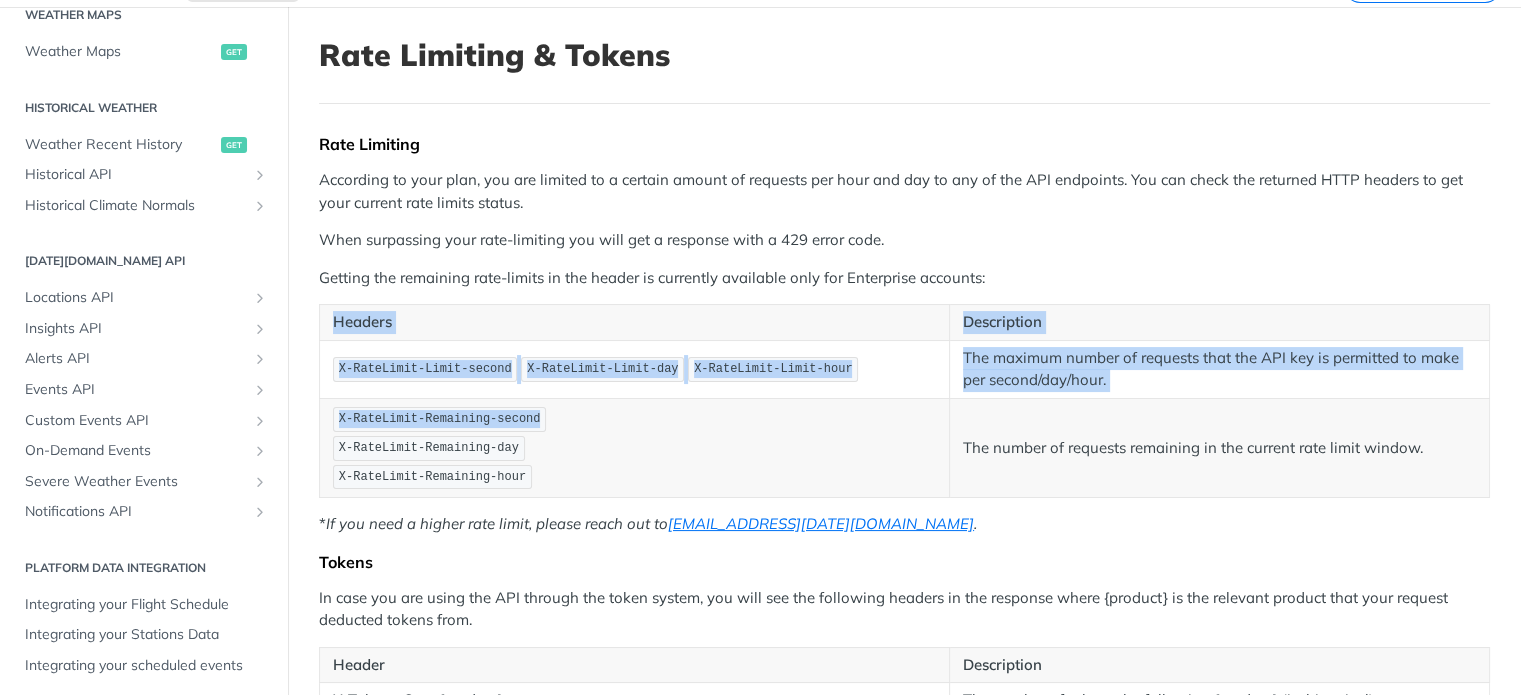 drag, startPoint x: 328, startPoint y: 312, endPoint x: 573, endPoint y: 420, distance: 267.74802 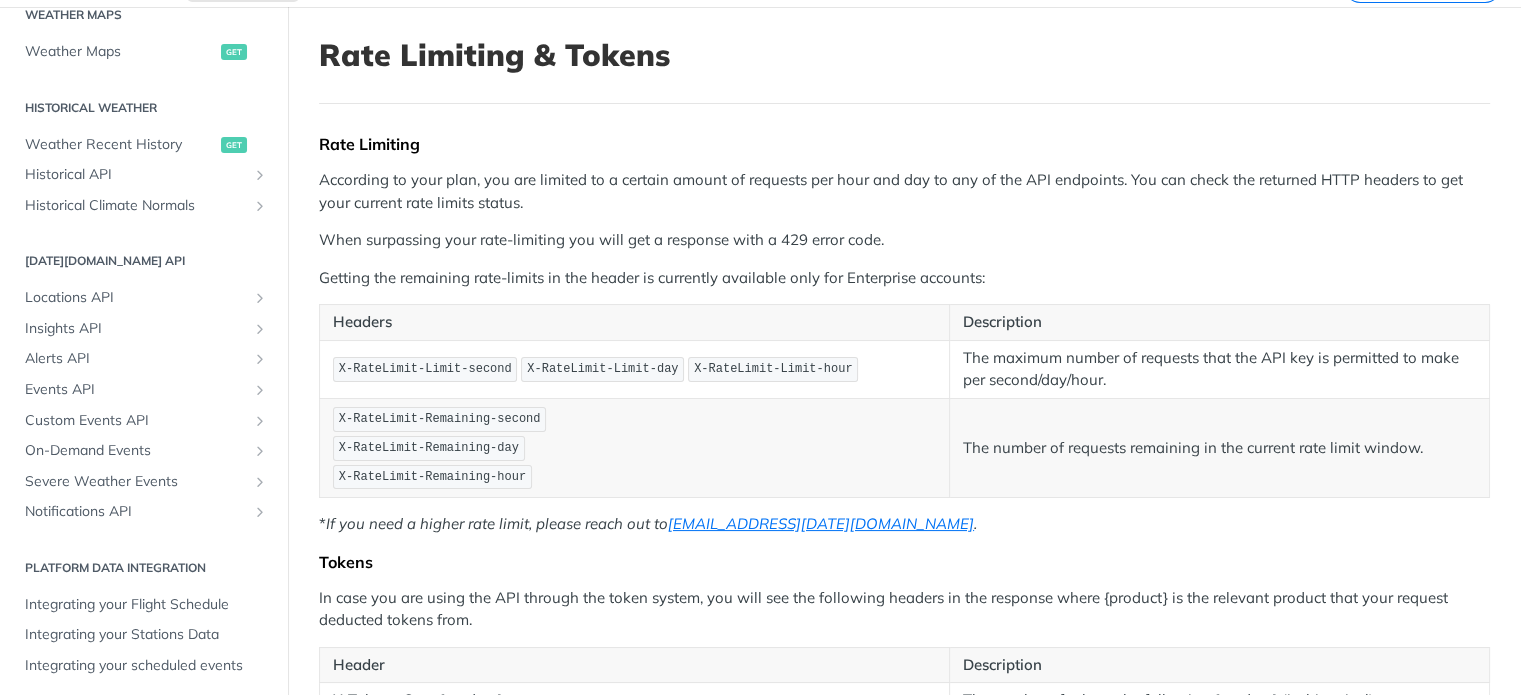click on "X-RateLimit-Remaining-second
X-RateLimit-Remaining-day
X-RateLimit-Remaining-hour" at bounding box center (634, 448) 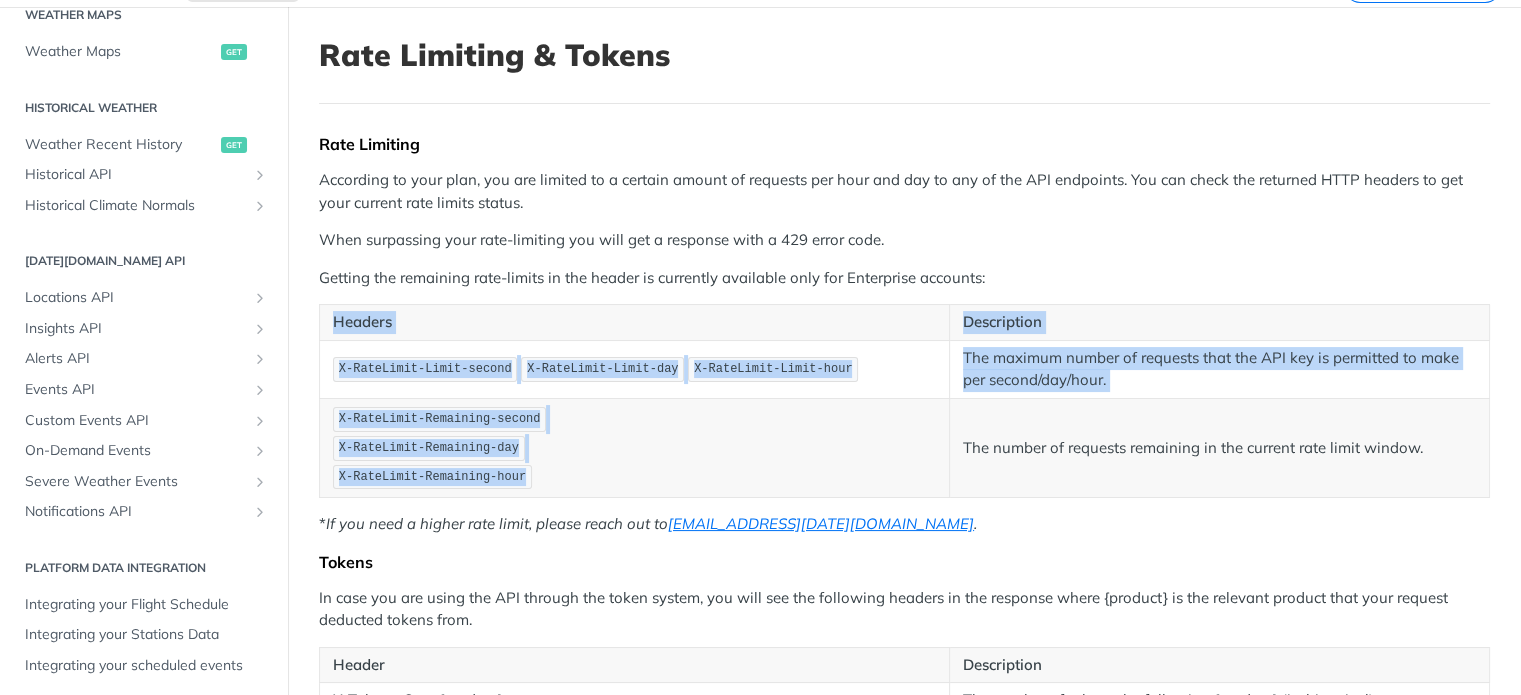 drag, startPoint x: 546, startPoint y: 470, endPoint x: 314, endPoint y: 312, distance: 280.69202 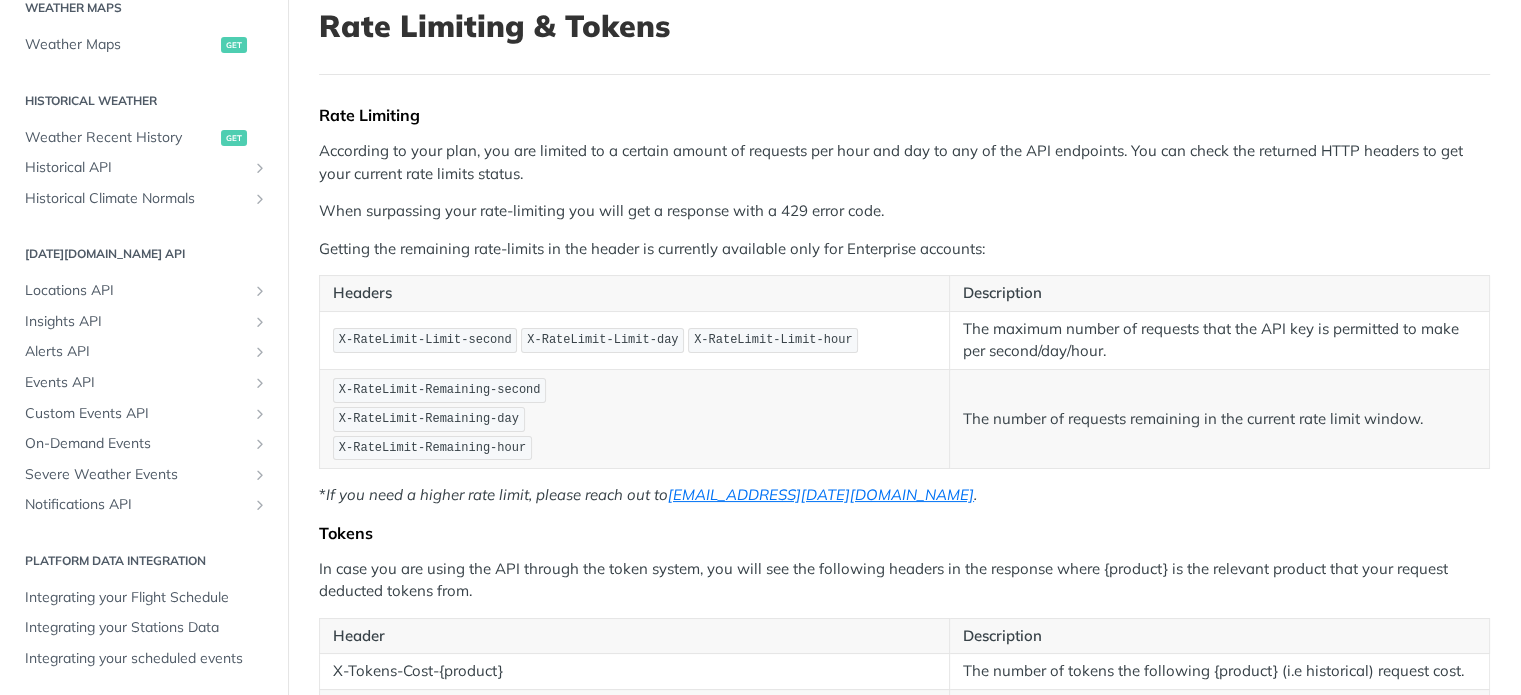 scroll, scrollTop: 100, scrollLeft: 0, axis: vertical 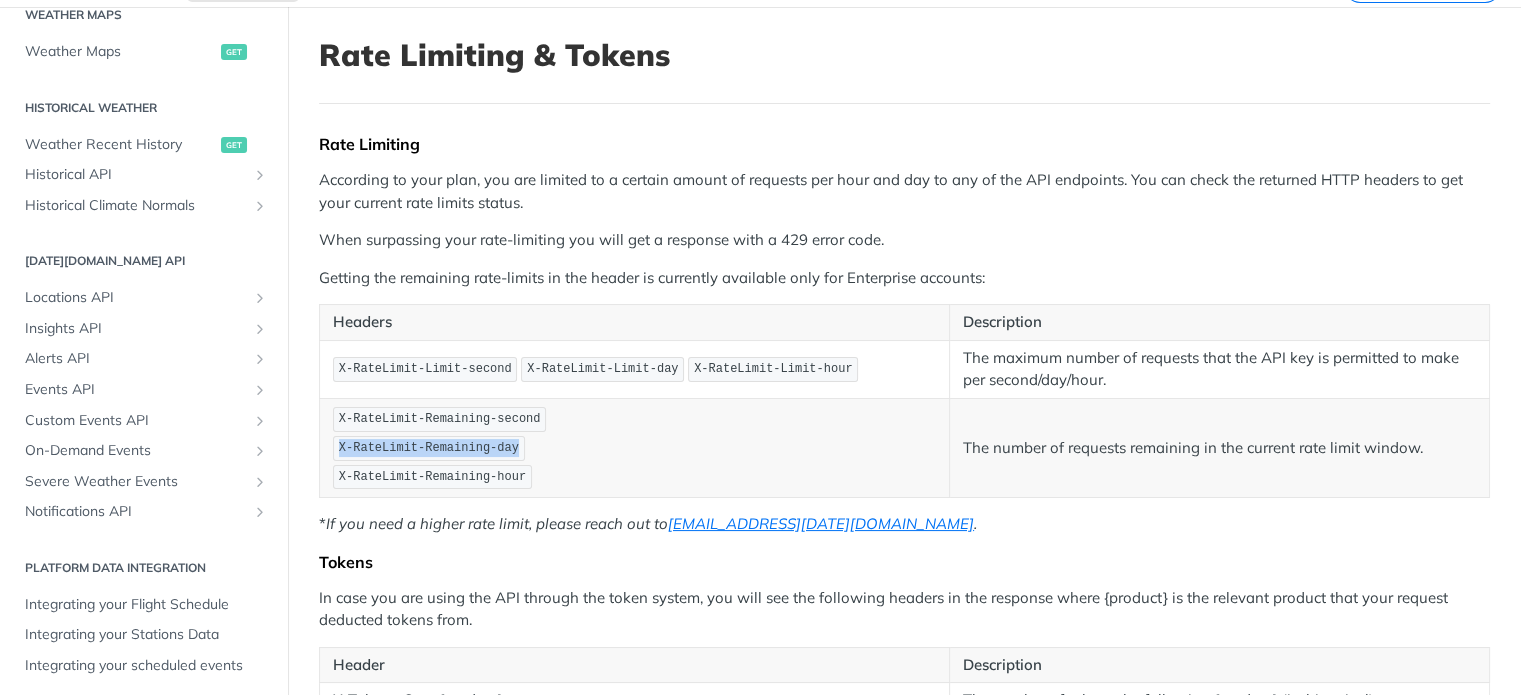 drag, startPoint x: 501, startPoint y: 445, endPoint x: 335, endPoint y: 436, distance: 166.24379 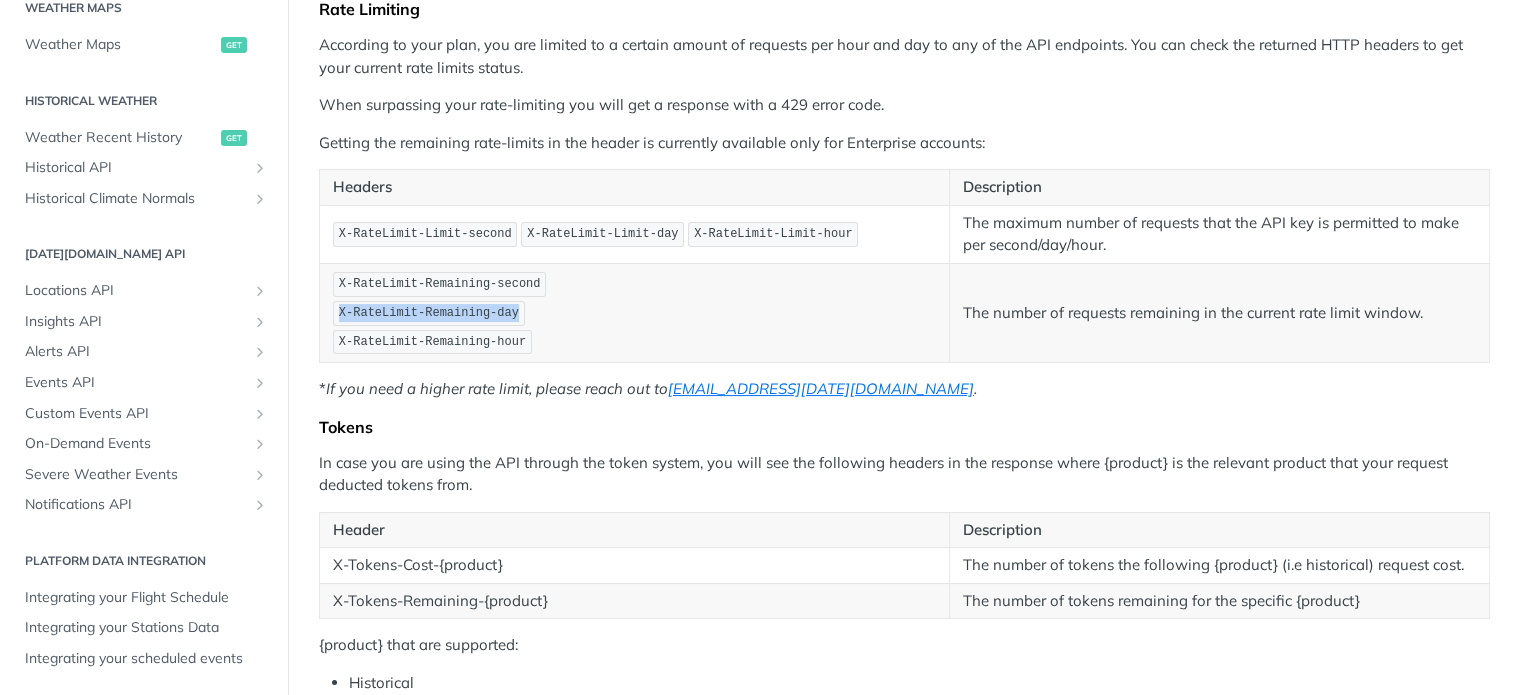 scroll, scrollTop: 500, scrollLeft: 0, axis: vertical 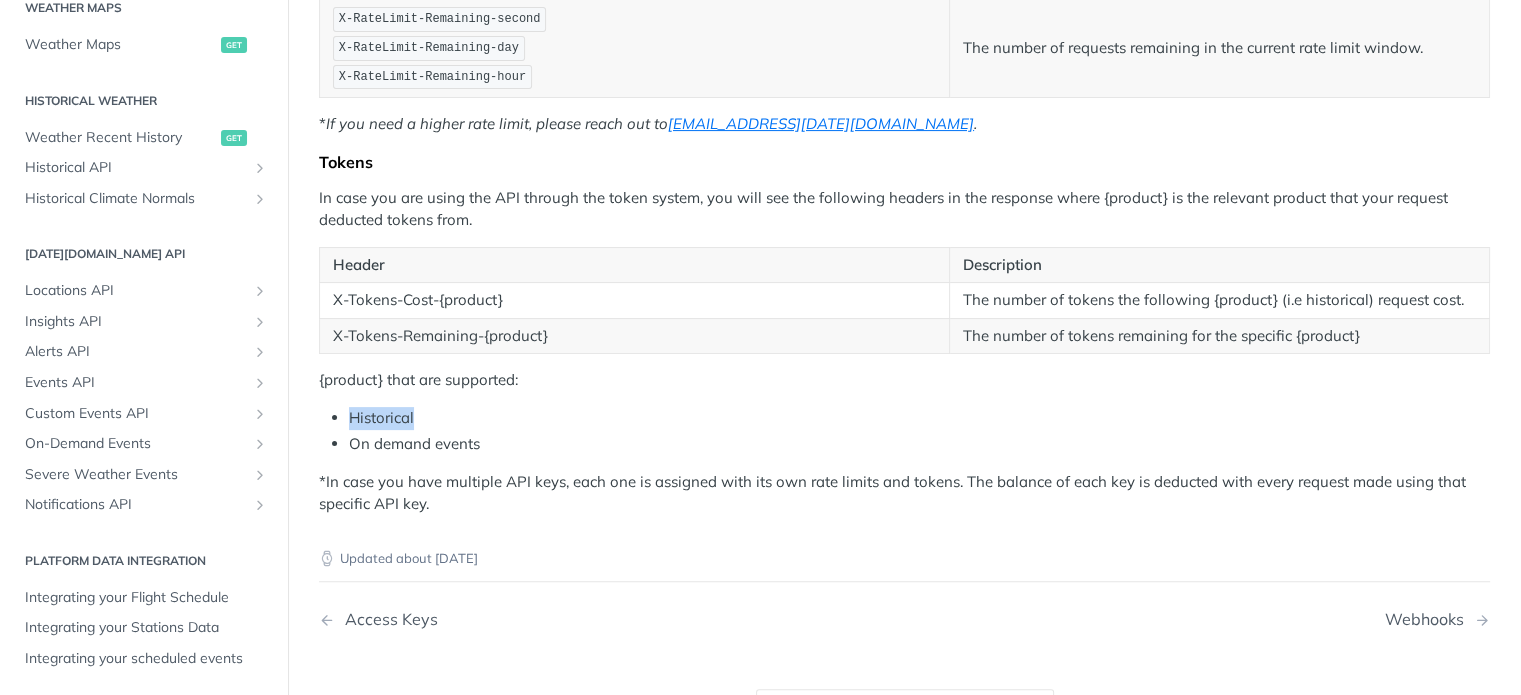 drag, startPoint x: 415, startPoint y: 412, endPoint x: 350, endPoint y: 414, distance: 65.03076 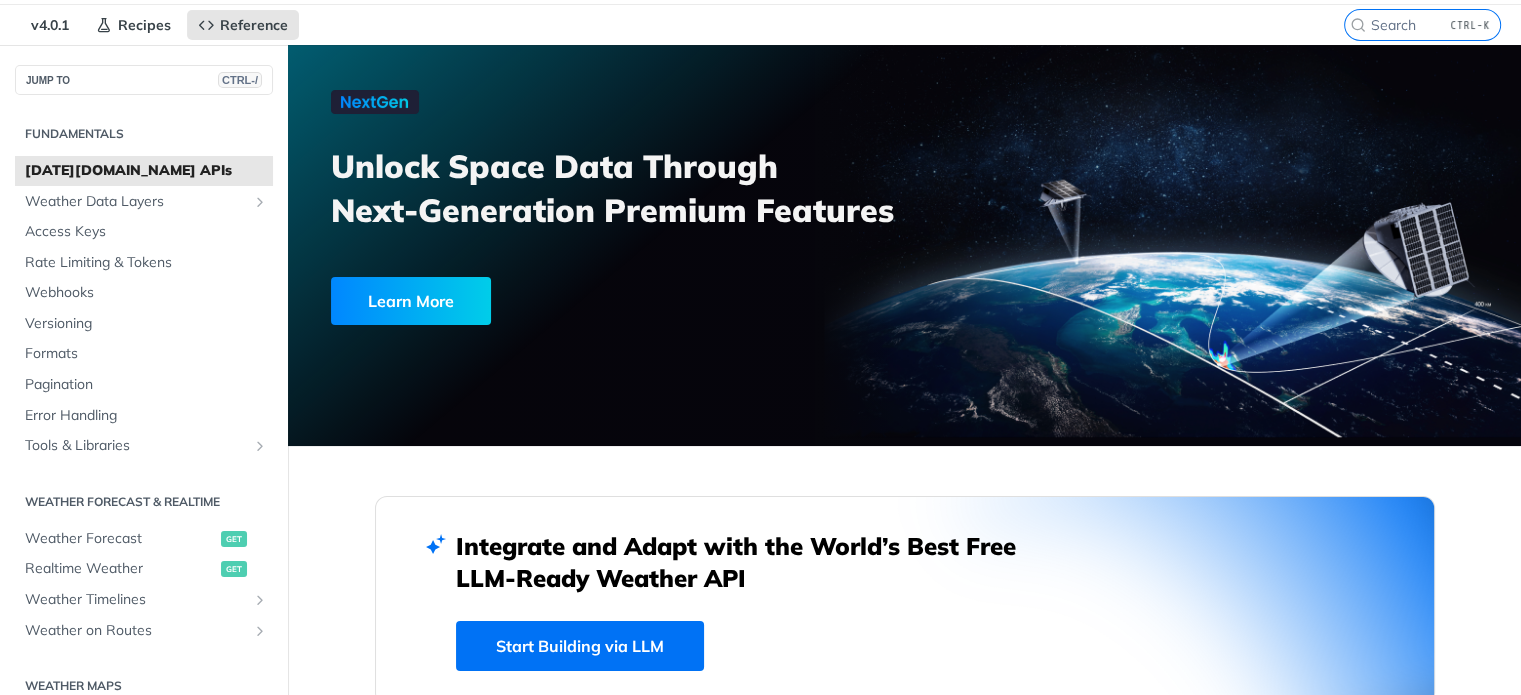 scroll, scrollTop: 0, scrollLeft: 0, axis: both 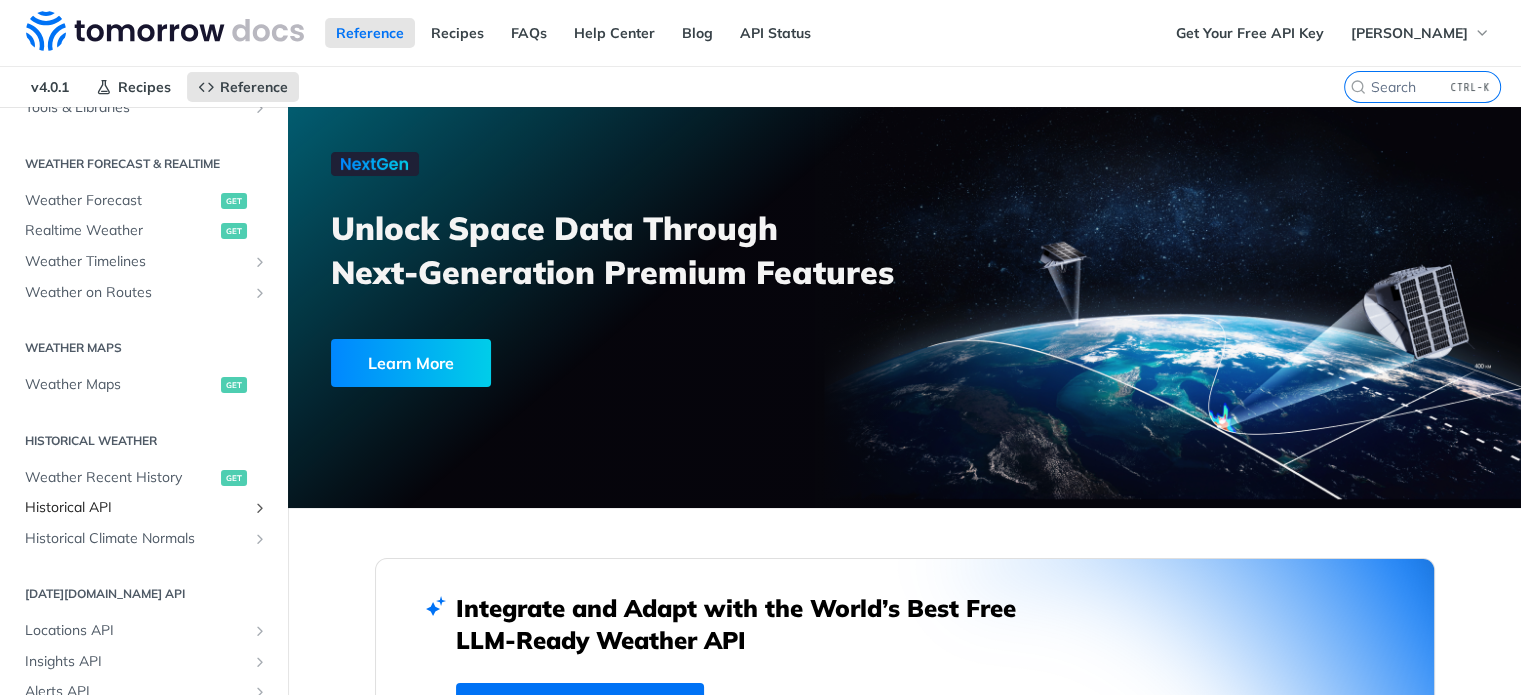 click on "Historical API" at bounding box center [136, 508] 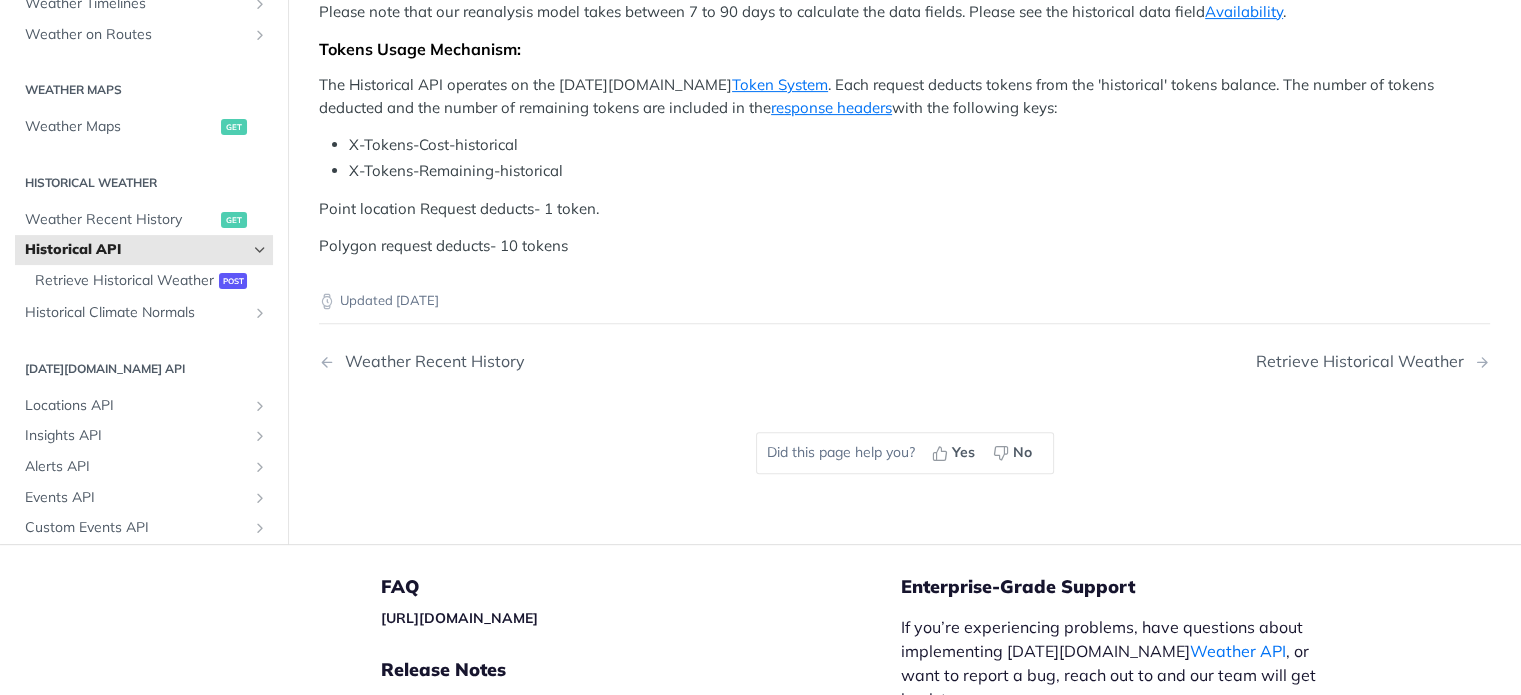 scroll, scrollTop: 0, scrollLeft: 0, axis: both 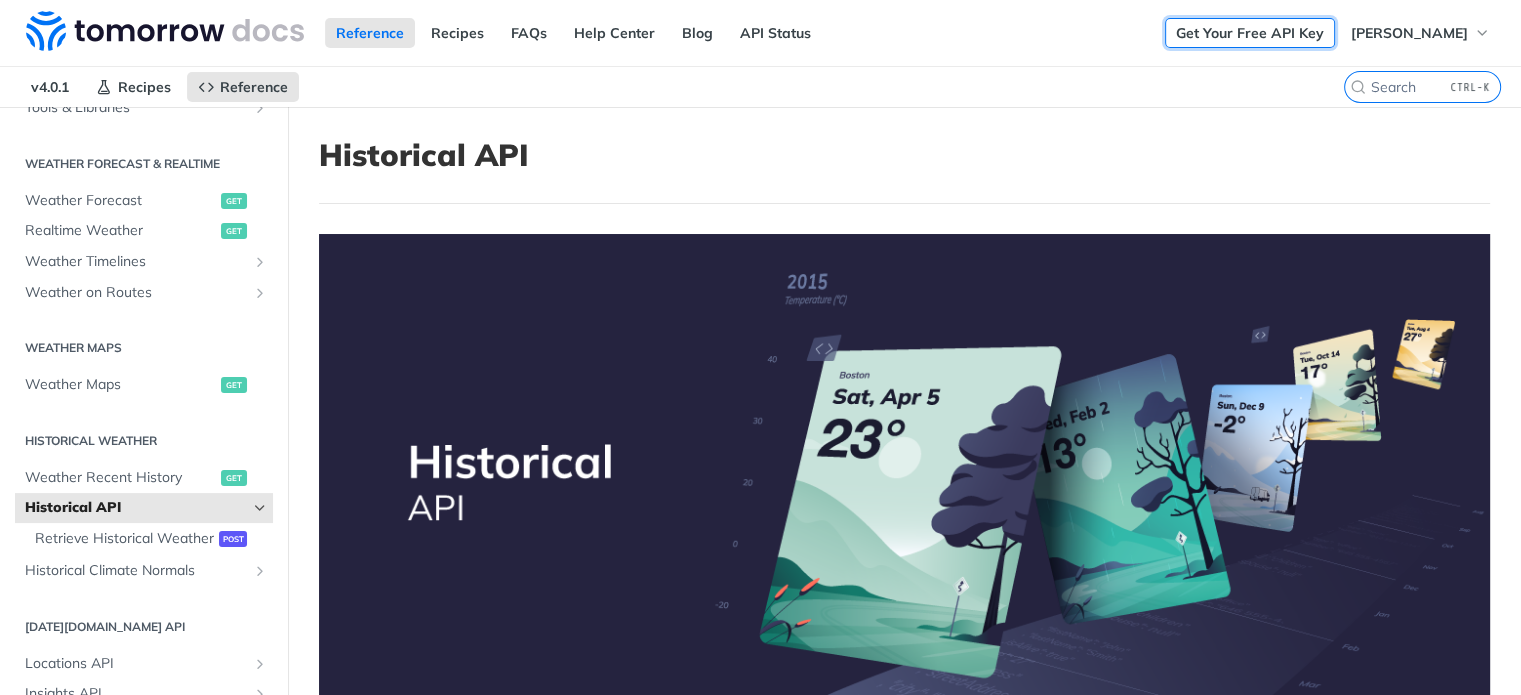 click on "Get Your Free API Key" at bounding box center [1250, 33] 